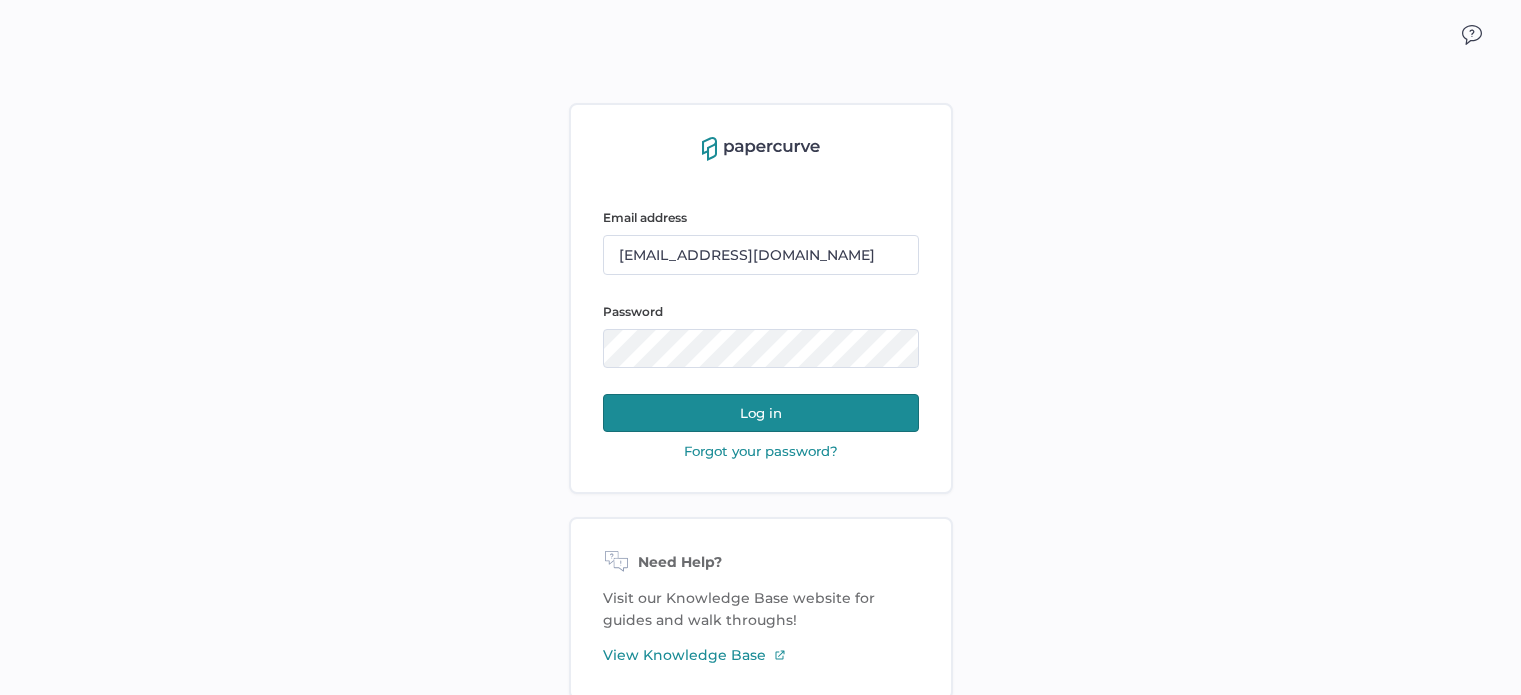 scroll, scrollTop: 0, scrollLeft: 0, axis: both 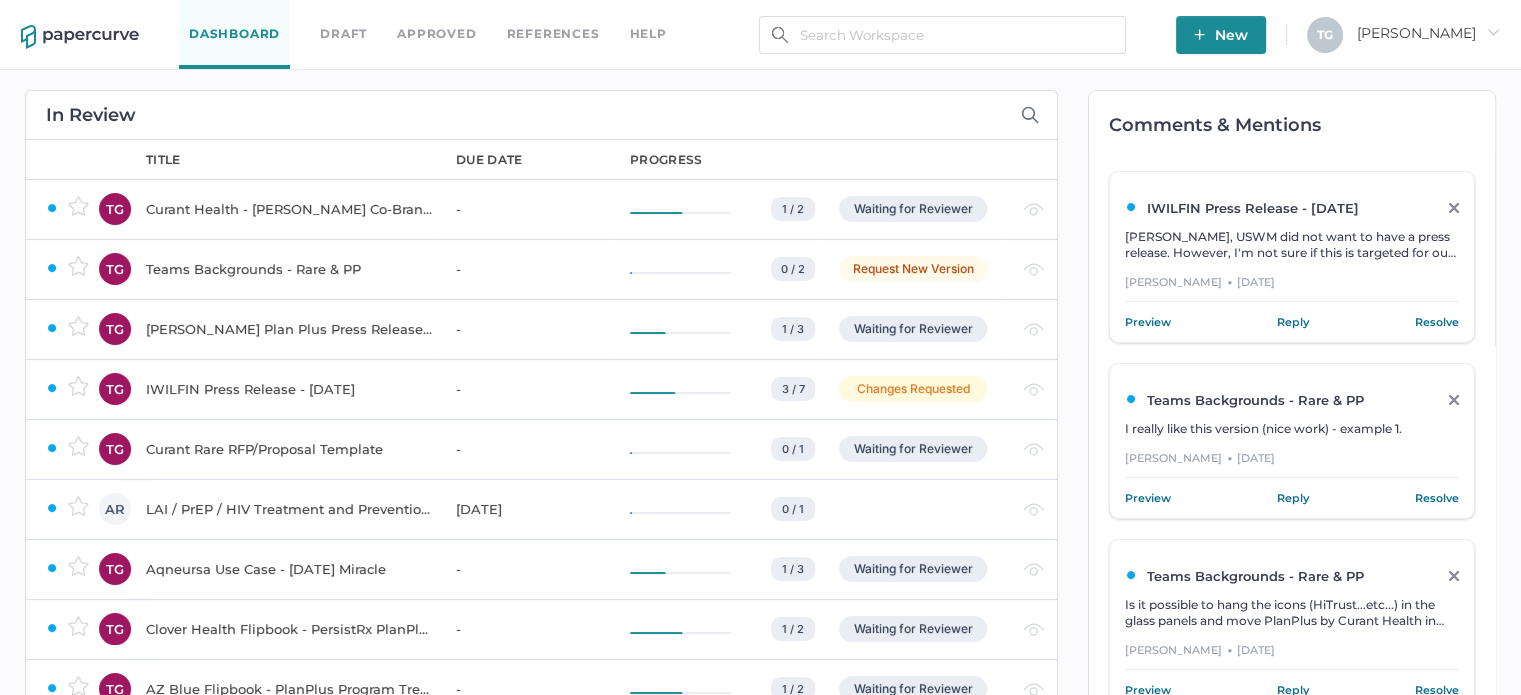 click on "New" at bounding box center [1221, 35] 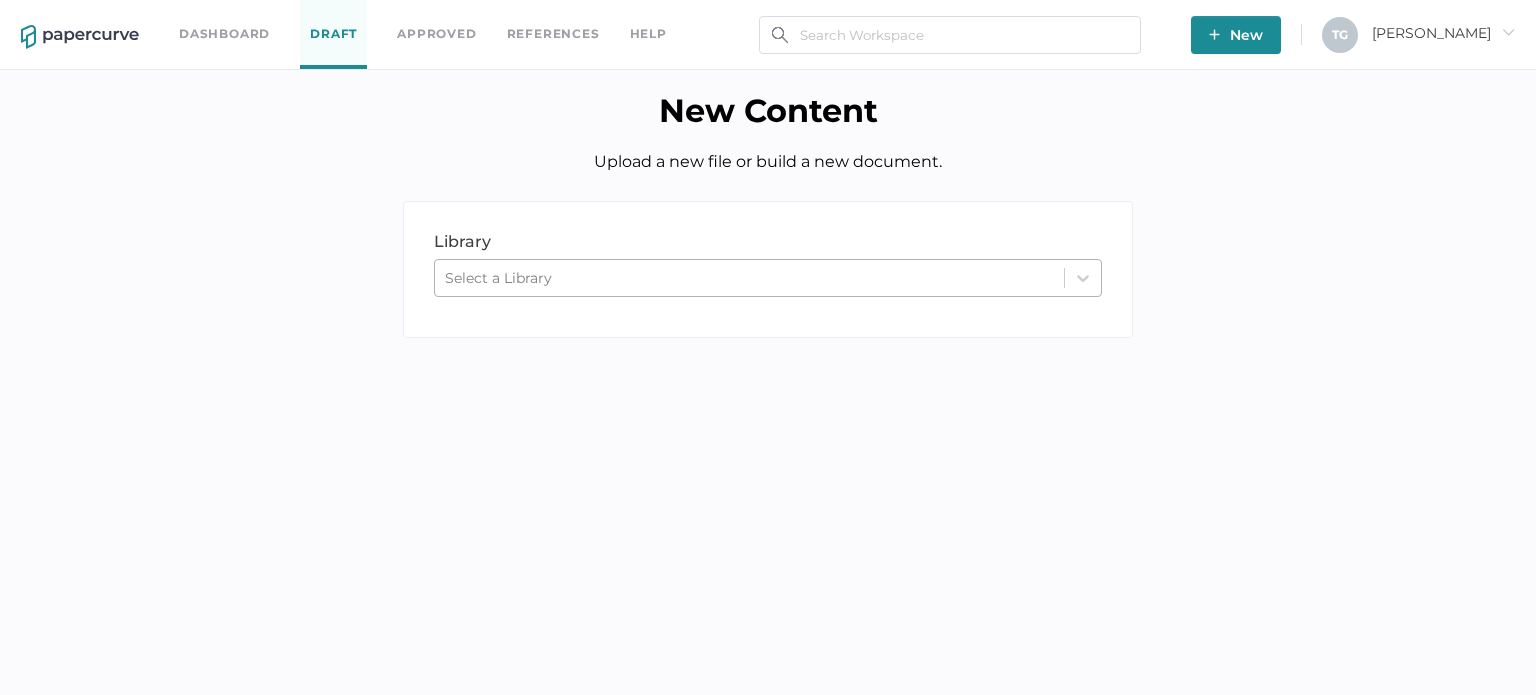 click on "Select a Library" at bounding box center (749, 278) 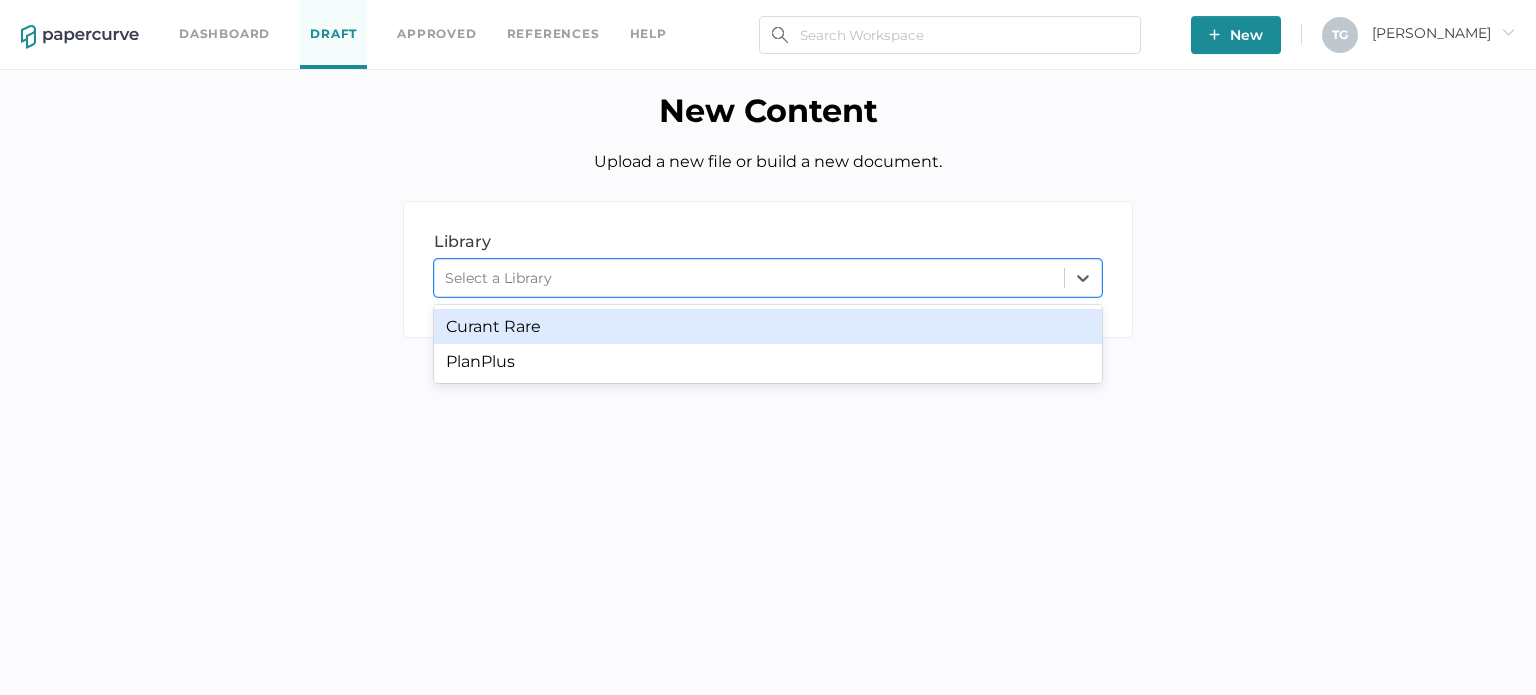 click on "Curant Rare" at bounding box center [768, 326] 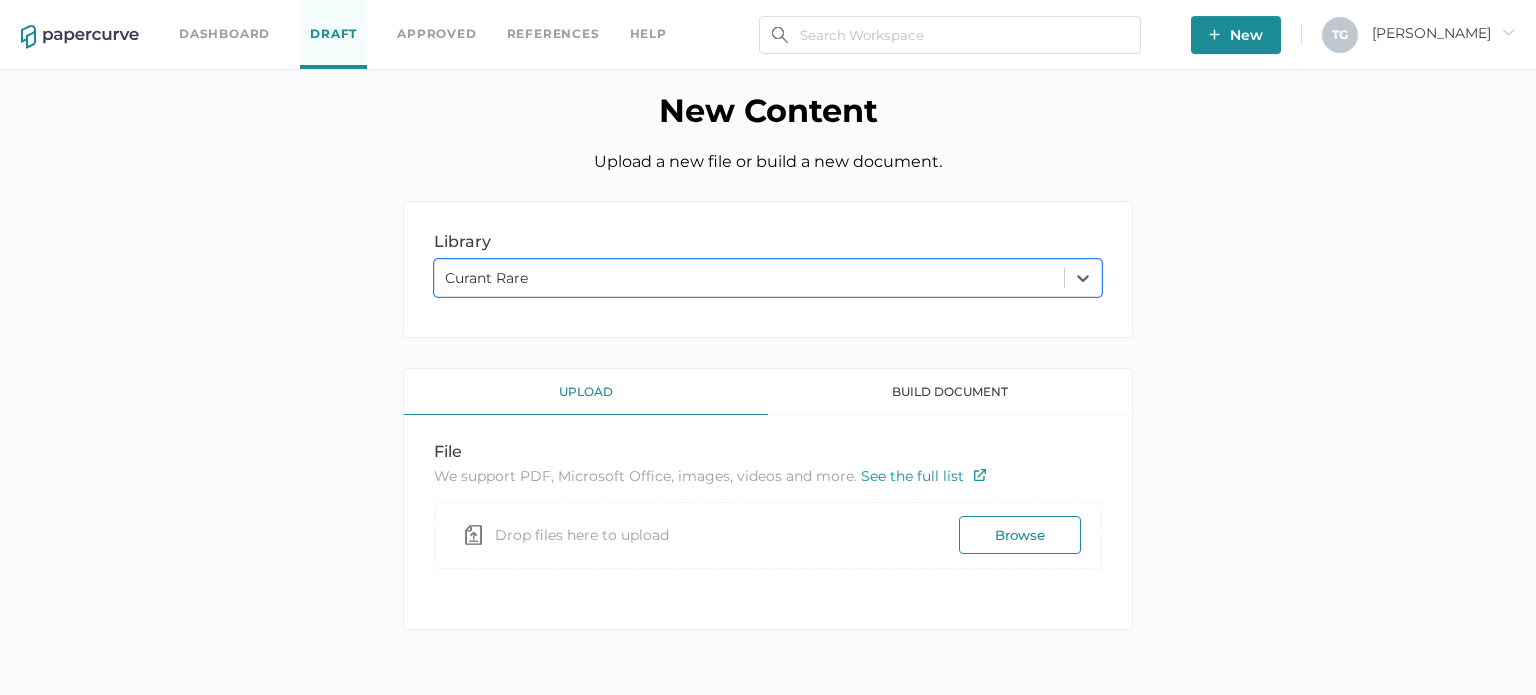 click on "Browse" at bounding box center (1020, 535) 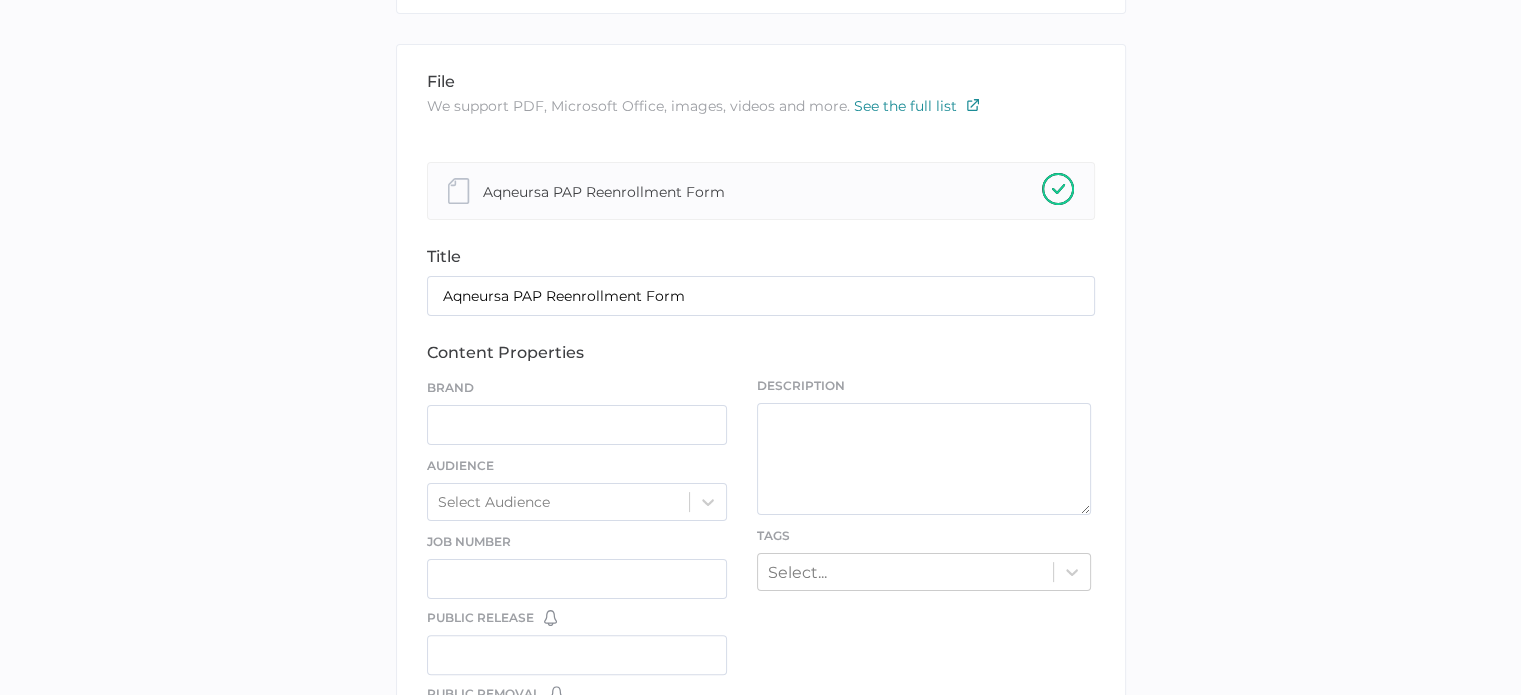 scroll, scrollTop: 312, scrollLeft: 0, axis: vertical 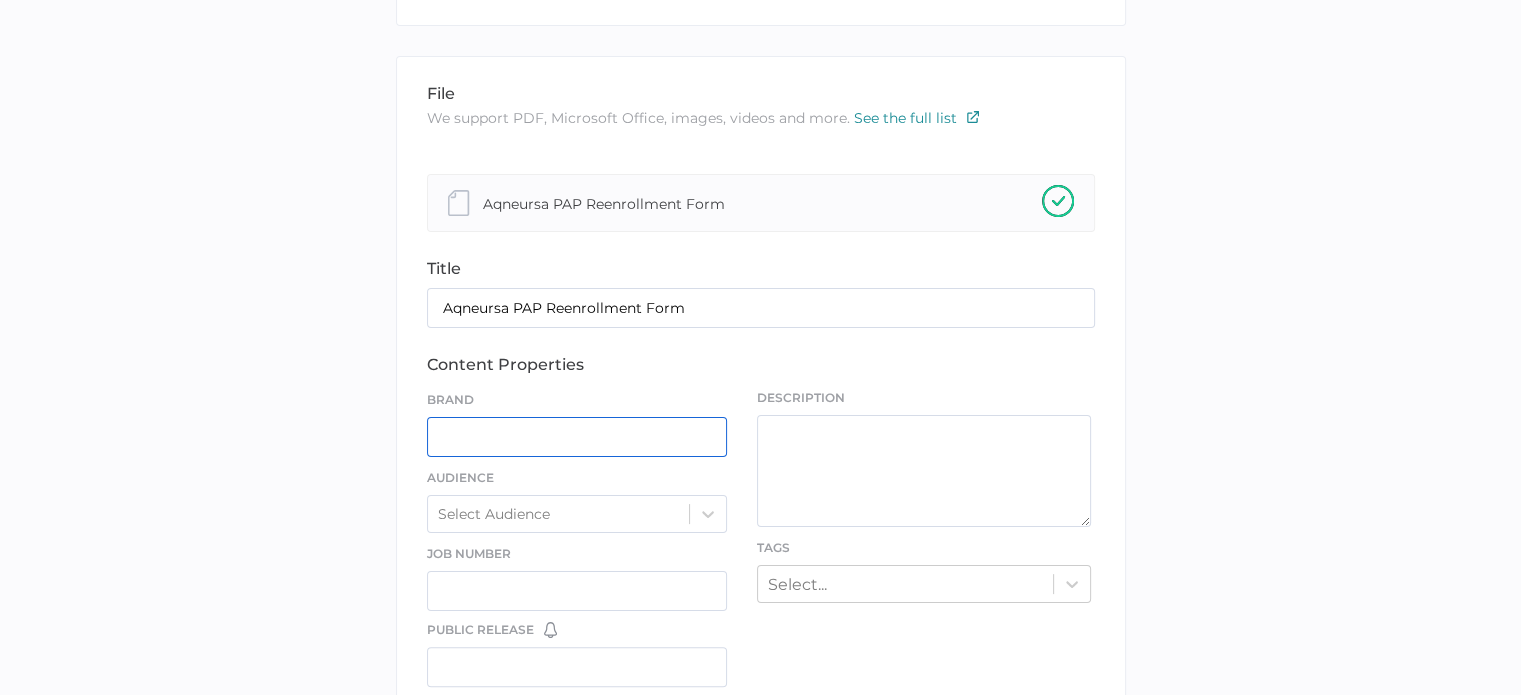 click at bounding box center [577, 437] 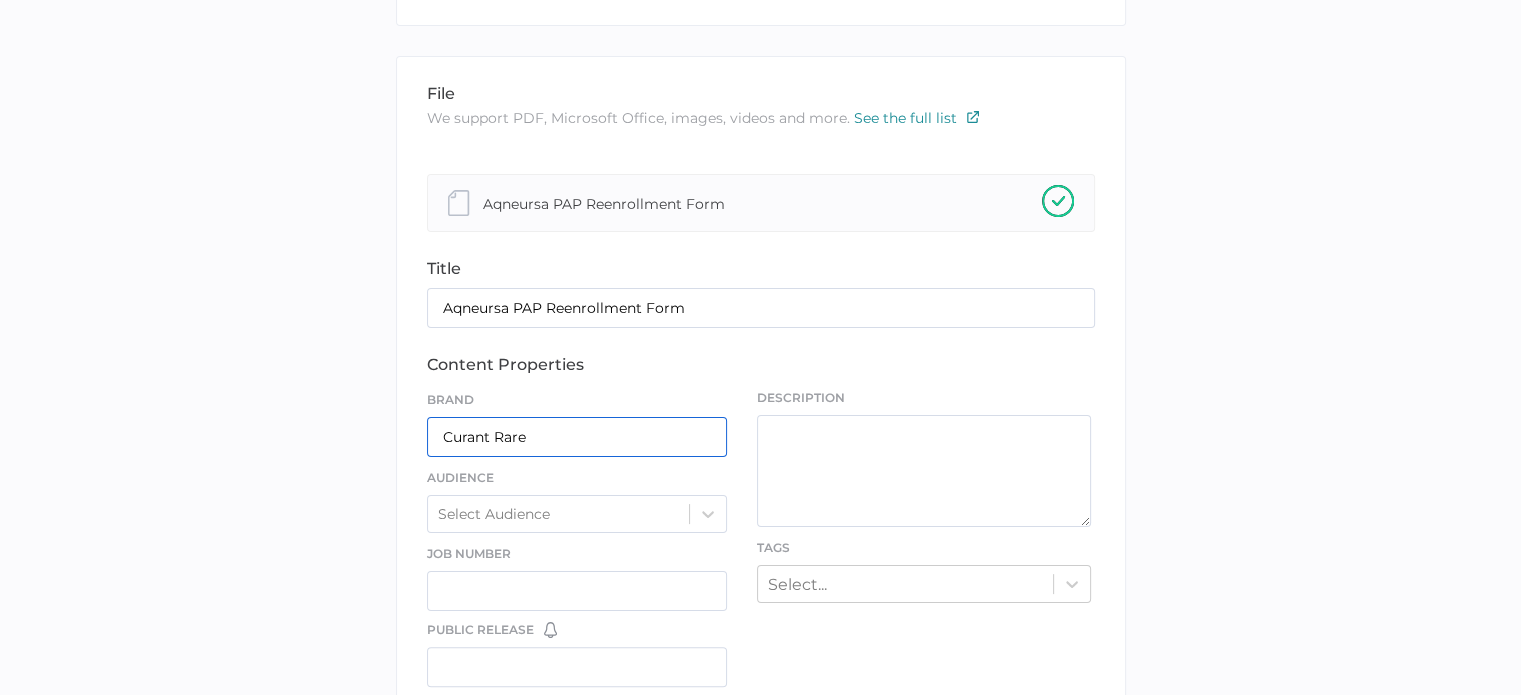 type on "Curant Rare" 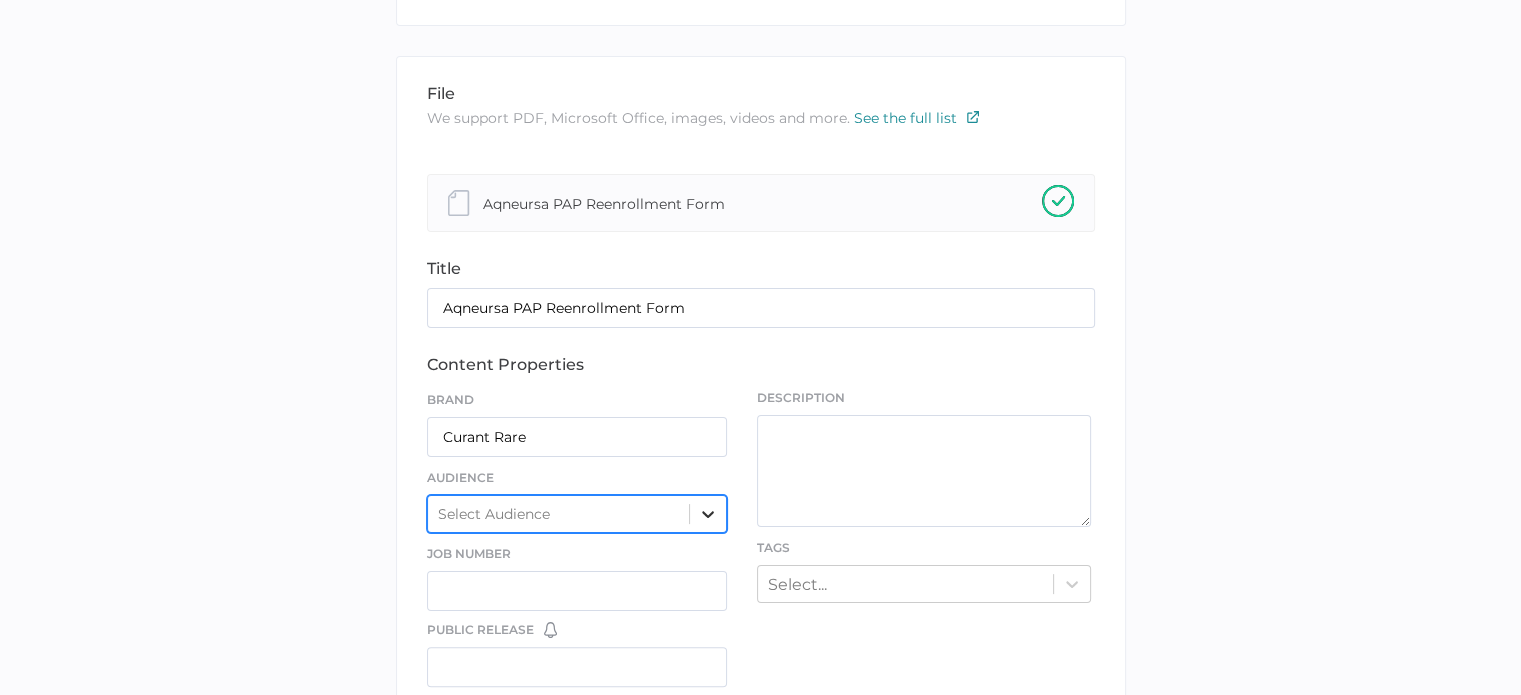 click 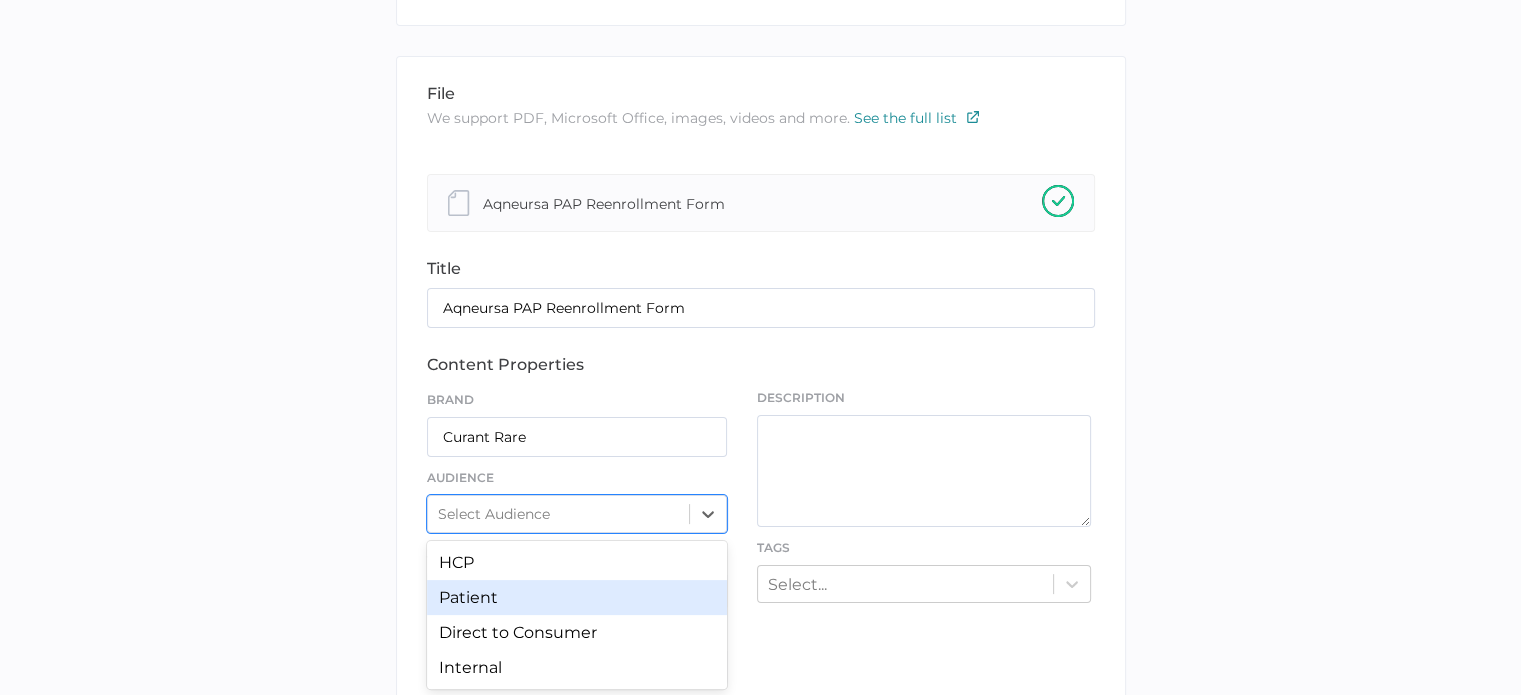 click on "Patient" at bounding box center [577, 597] 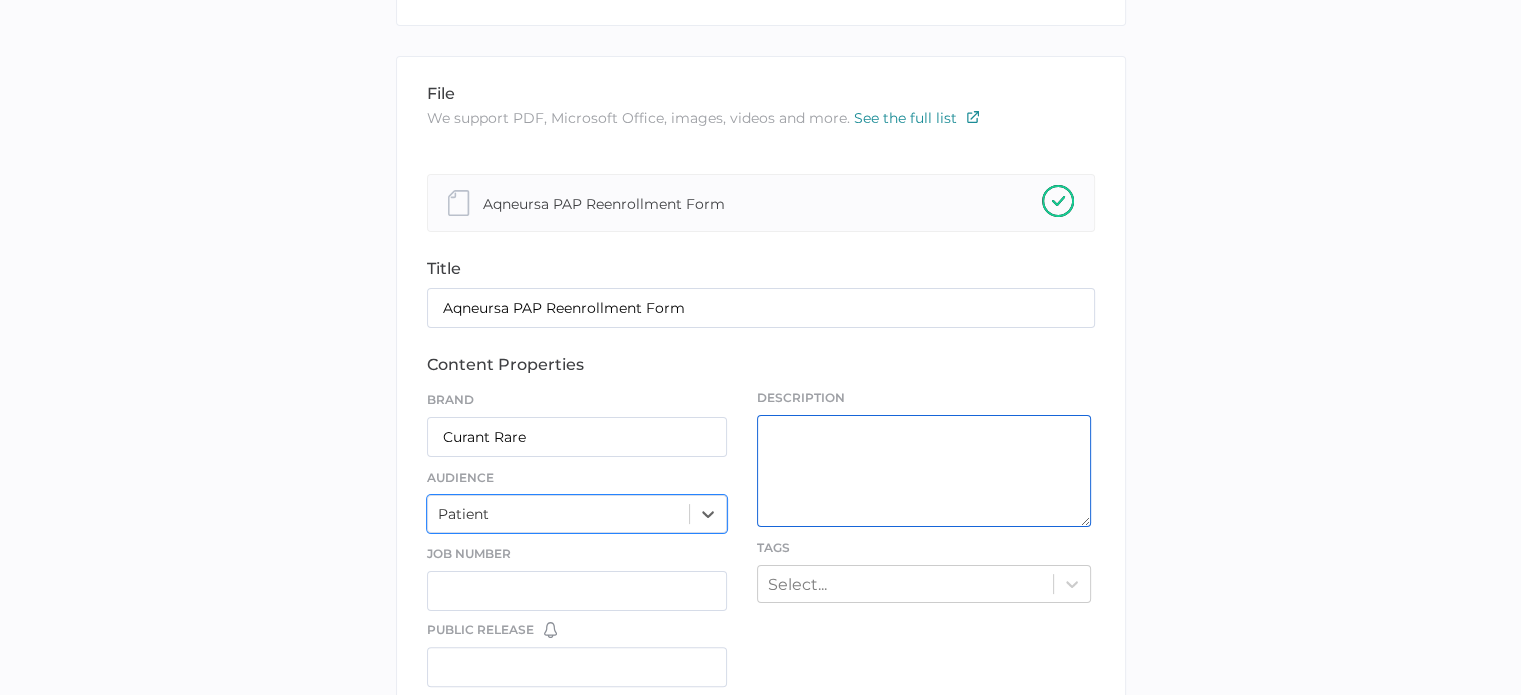 click at bounding box center [924, 471] 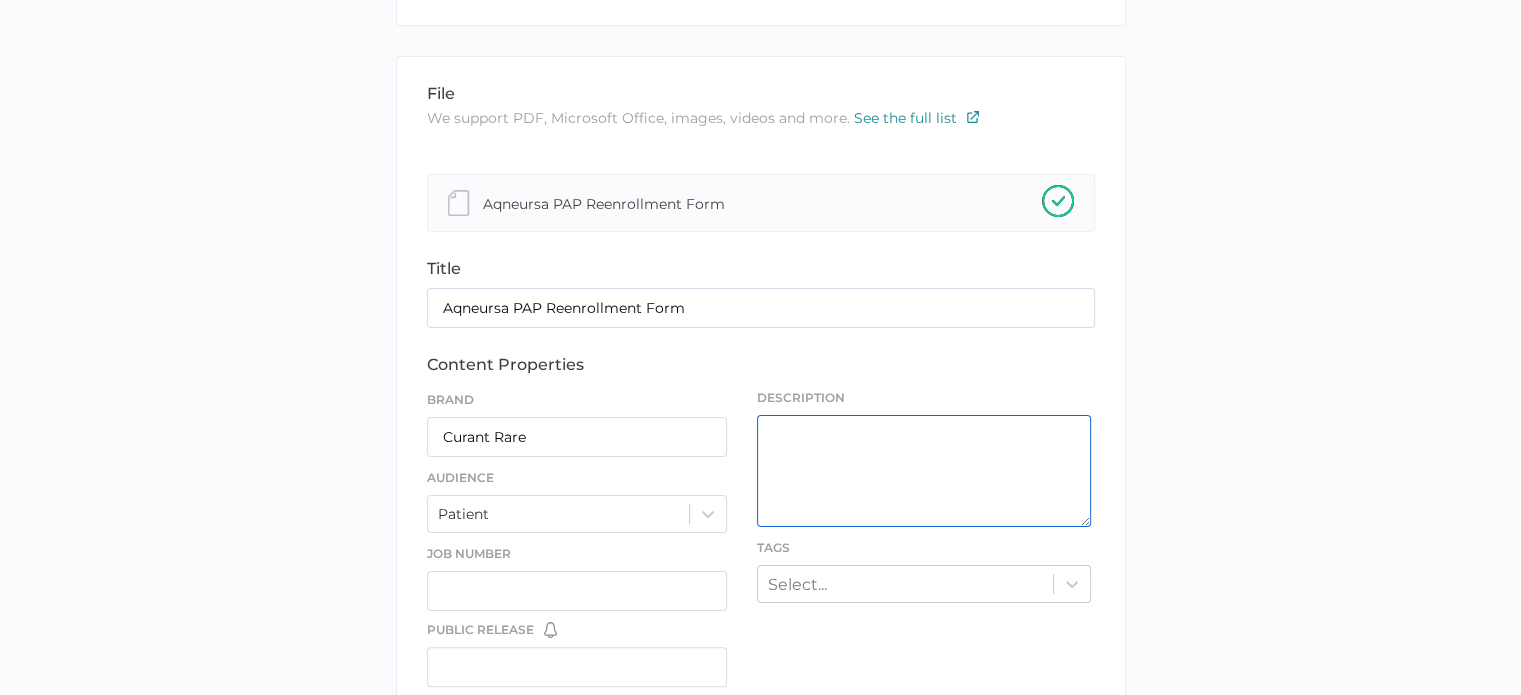 click at bounding box center (924, 471) 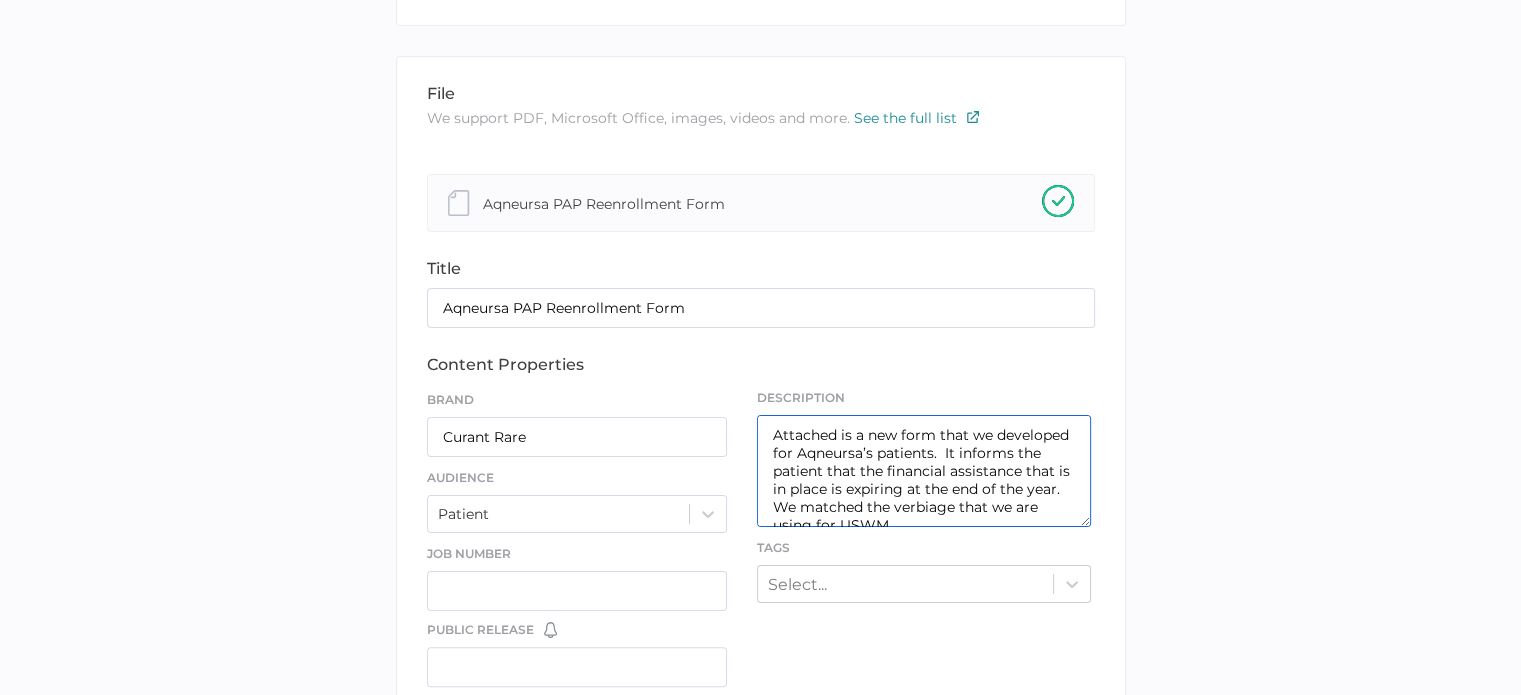 scroll, scrollTop: 7, scrollLeft: 0, axis: vertical 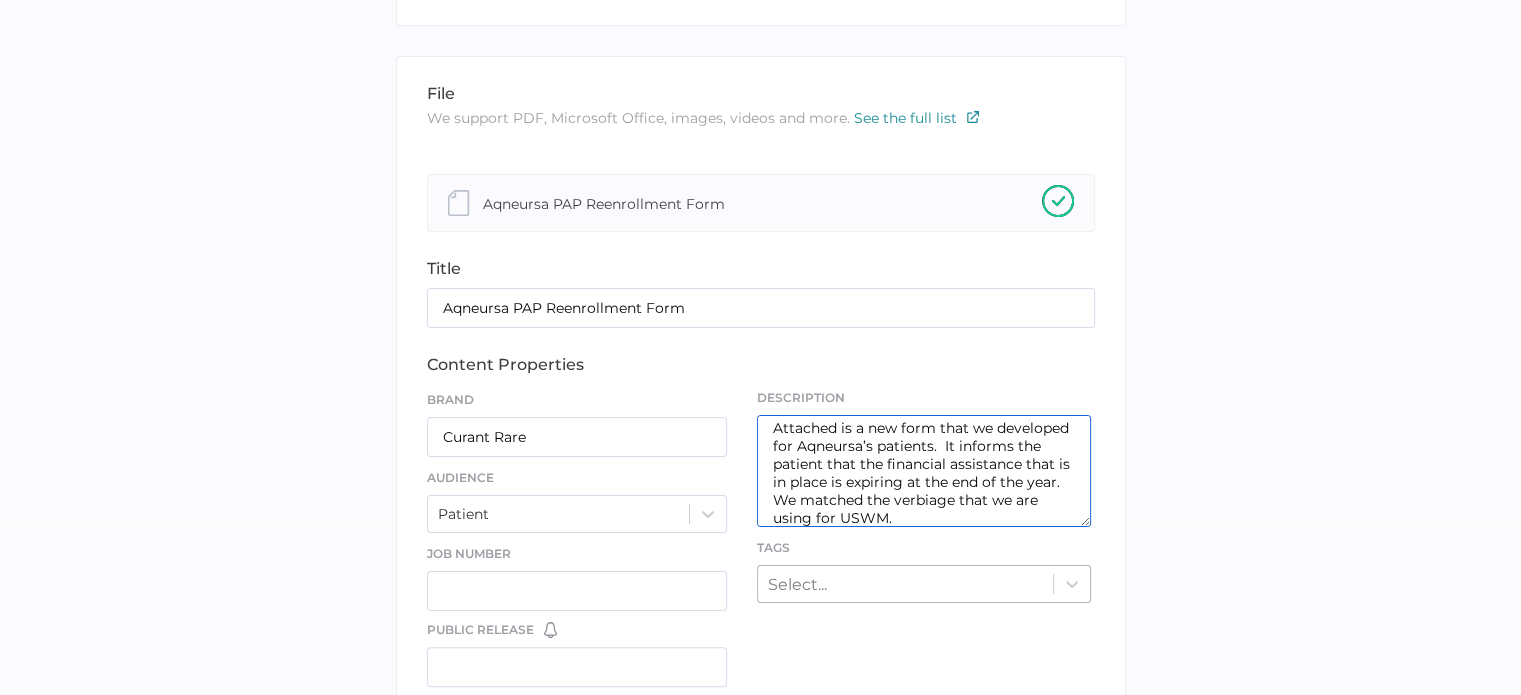 type on "Attached is a new form that we developed for Aqneursa’s patients.  It informs the patient that the financial assistance that is in place is expiring at the end of the year.  We matched the verbiage that we are using for USWM." 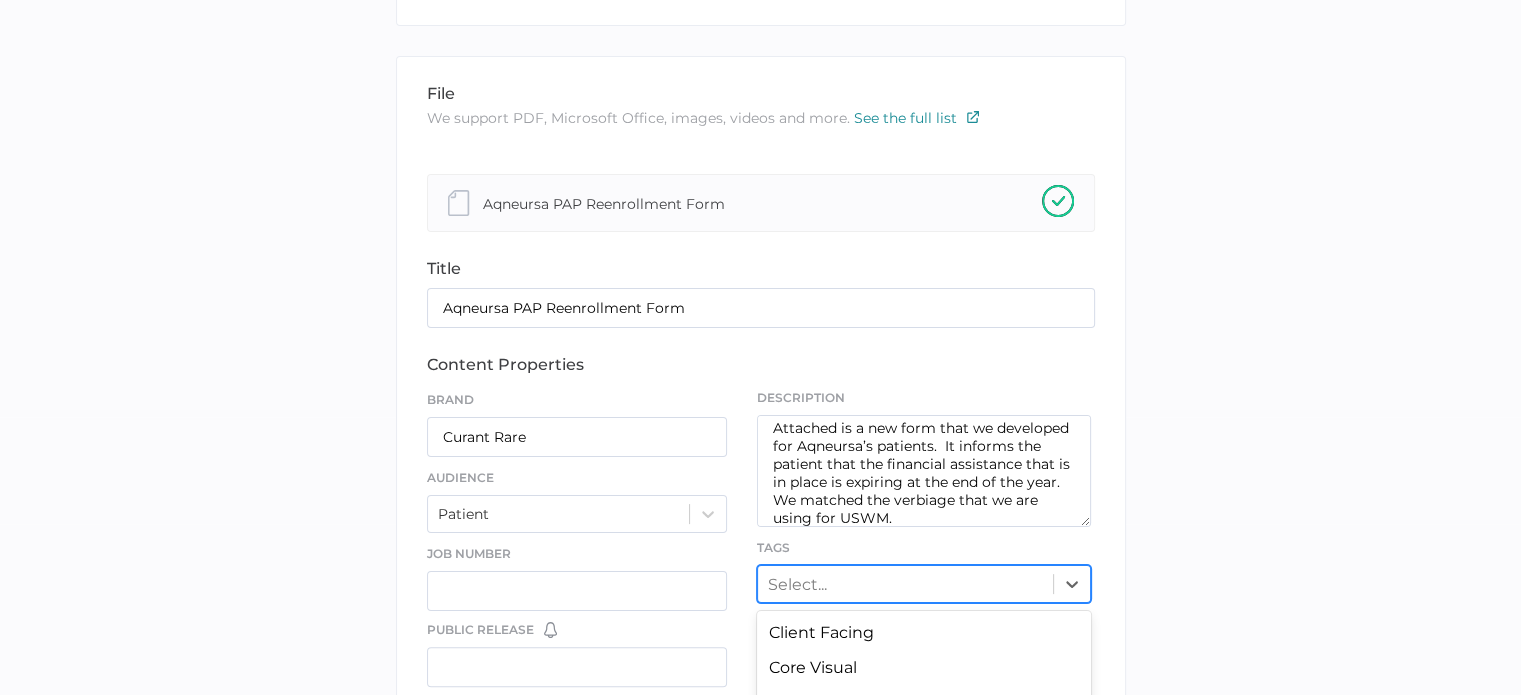 click on "option HR - Recruiting focused, 6 of 12. 12 results available. Use Up and Down to choose options, press Enter to select the currently focused option, press Escape to exit the menu, press Tab to select the option and exit the menu. Select... Client Facing Core Visual Curant Rare Curant Specialty HR - Employee HR - Recruiting Leave Behind Member Facing - MEO Patient Facing - CS&P Patient Facing - Pharmacy/PE PlanPlus Website" at bounding box center [924, 584] 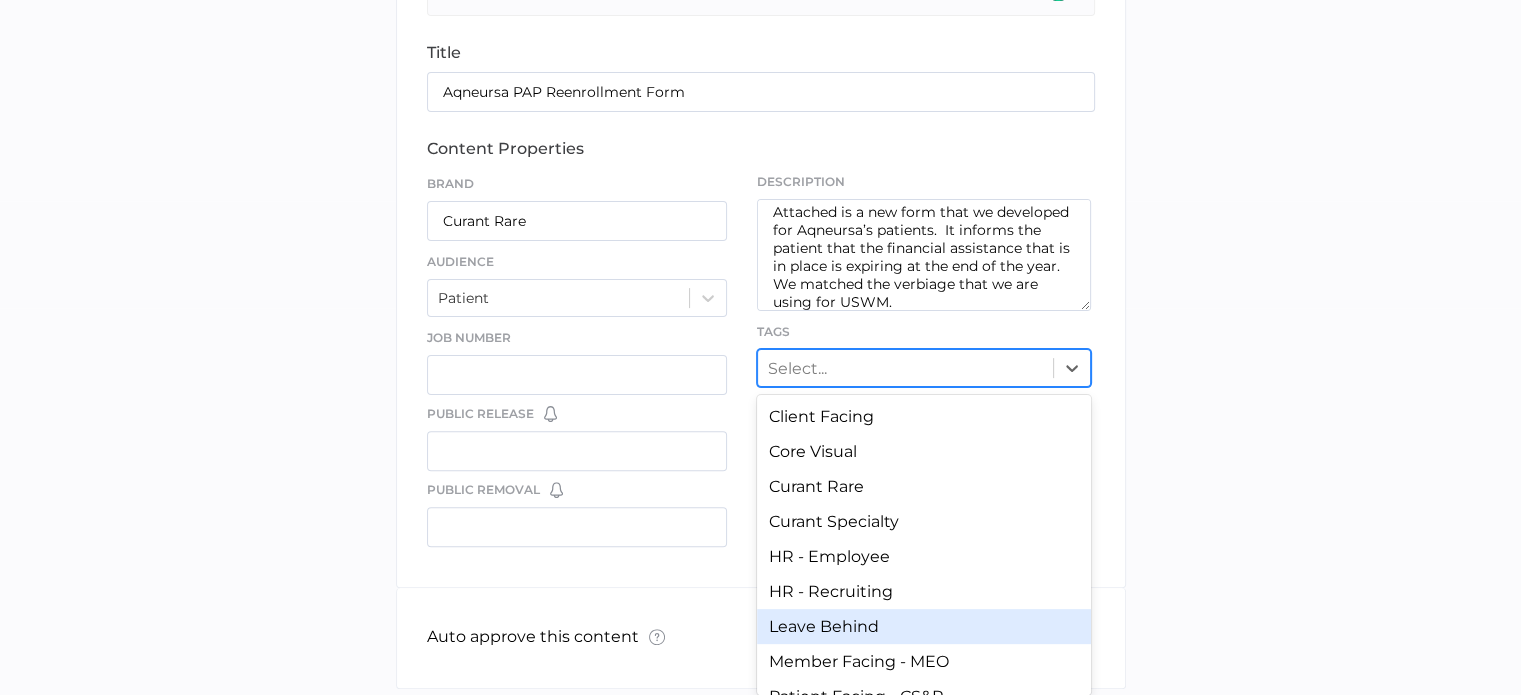 scroll, scrollTop: 130, scrollLeft: 0, axis: vertical 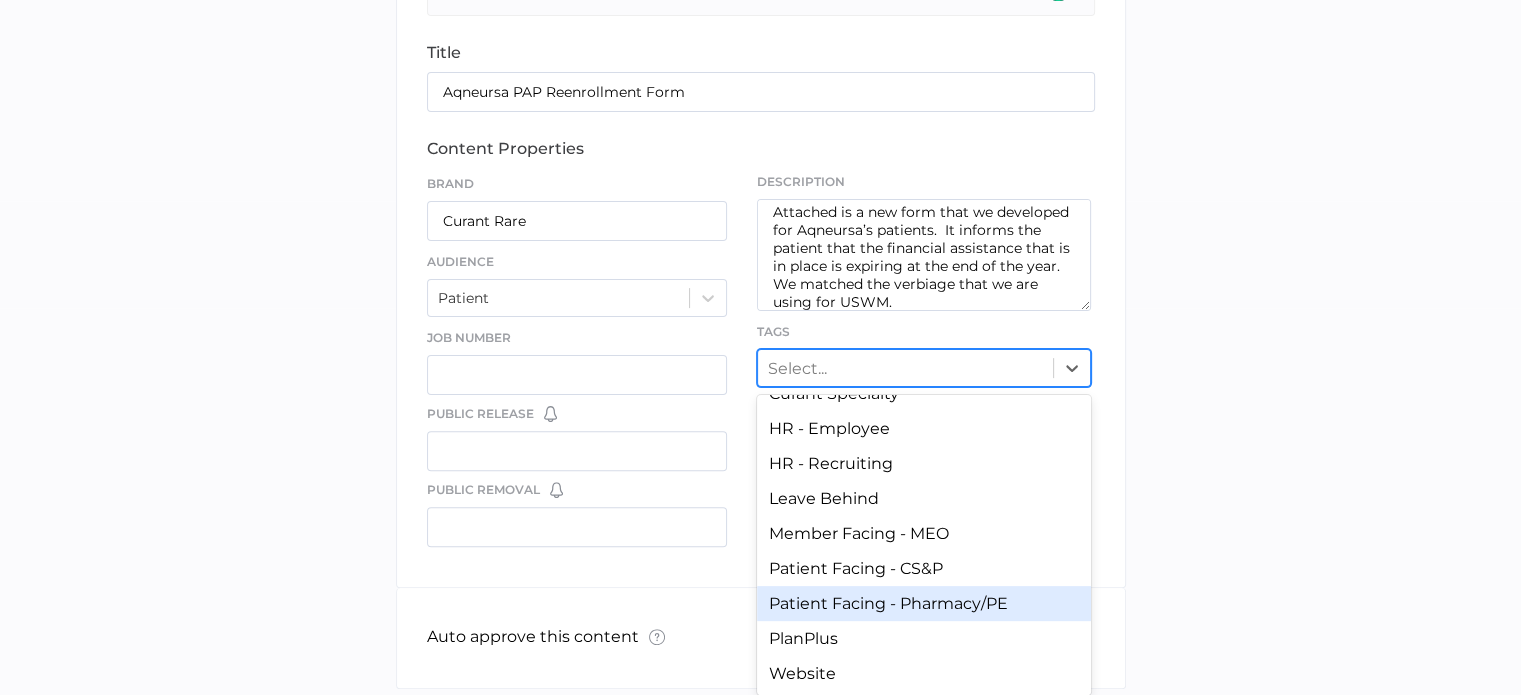click on "Patient Facing - Pharmacy/PE" at bounding box center (924, 603) 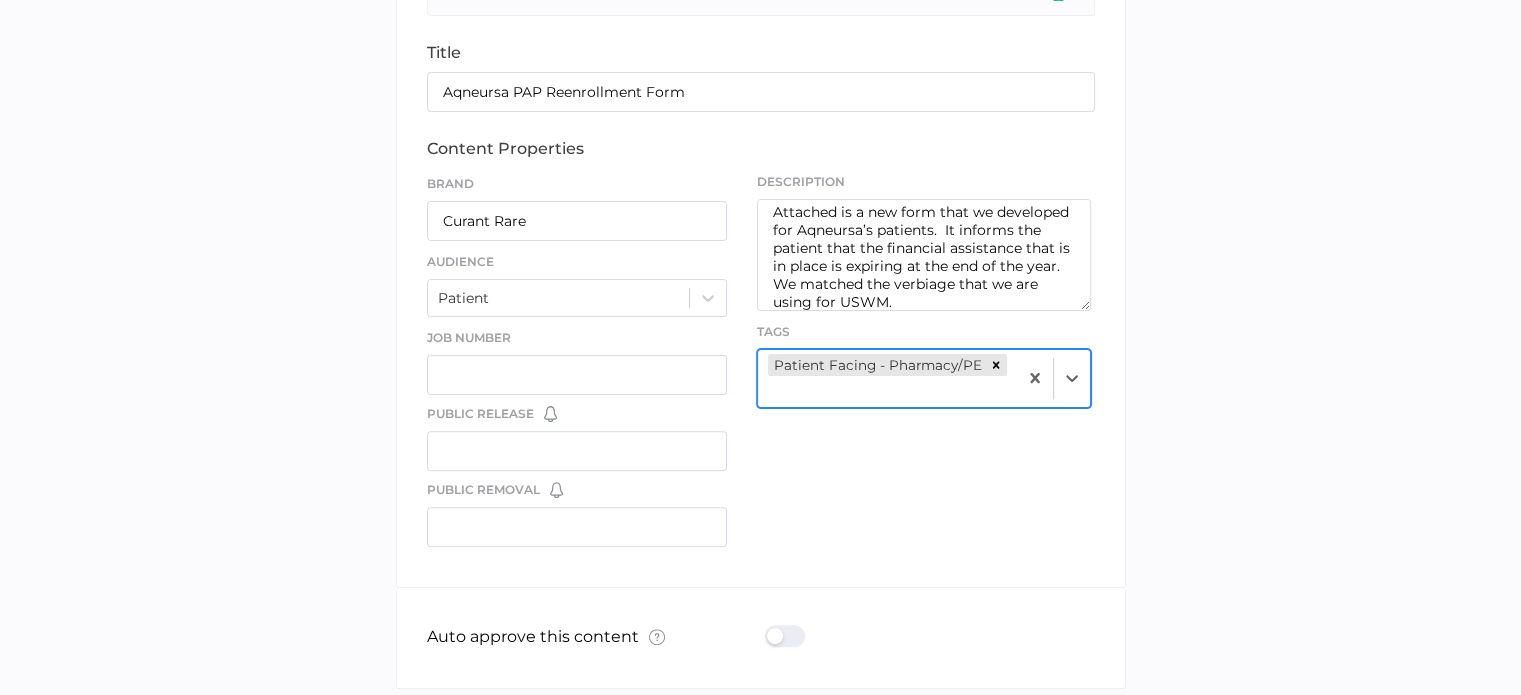 click on "file We support PDF, Microsoft Office, images, videos and more.   See the full list Confirm Delete Are you sure you want to delete this template? Delete Cancel Rename Template TEMPLATE NAME Save Cancel Aqneursa PAP Reenrollment Form title Aqneursa PAP Reenrollment Form content properties Brand Curant Rare Audience Patient Job Number Public Release You have no reminders for this date field. Create Date Reminders Public Removal You have no reminders for this date field. Create Date Reminders Description Attached is a new form that we developed for Aqneursa’s patients.  It informs the patient that the financial assistance that is in place is expiring at the end of the year.  We matched the verbiage that we are using for USWM. Tags   option Patient Facing - Pharmacy/PE, selected.     0 results available. Select is focused ,type to refine list, press Down to open the menu,  press left to focus selected values Patient Facing - Pharmacy/PE" at bounding box center (761, 214) 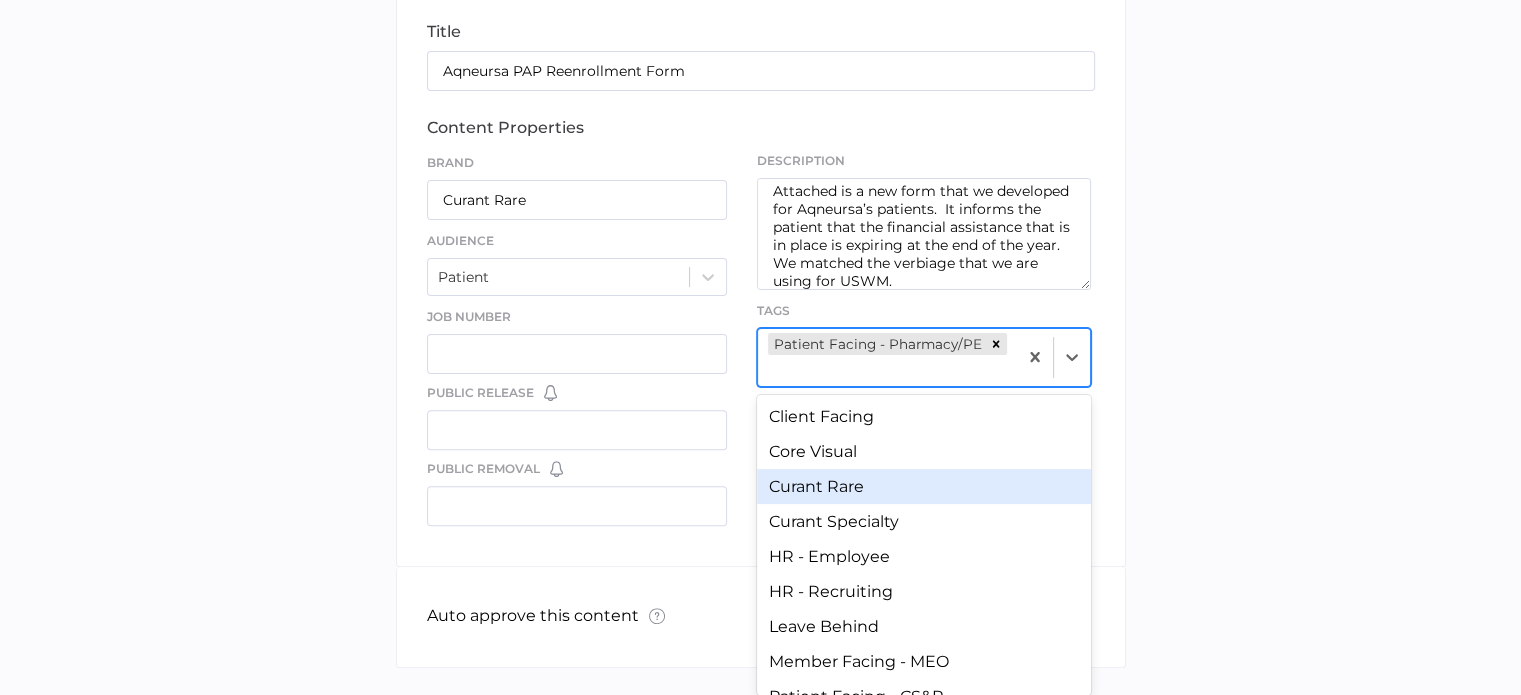 click on "Curant Rare" at bounding box center [924, 486] 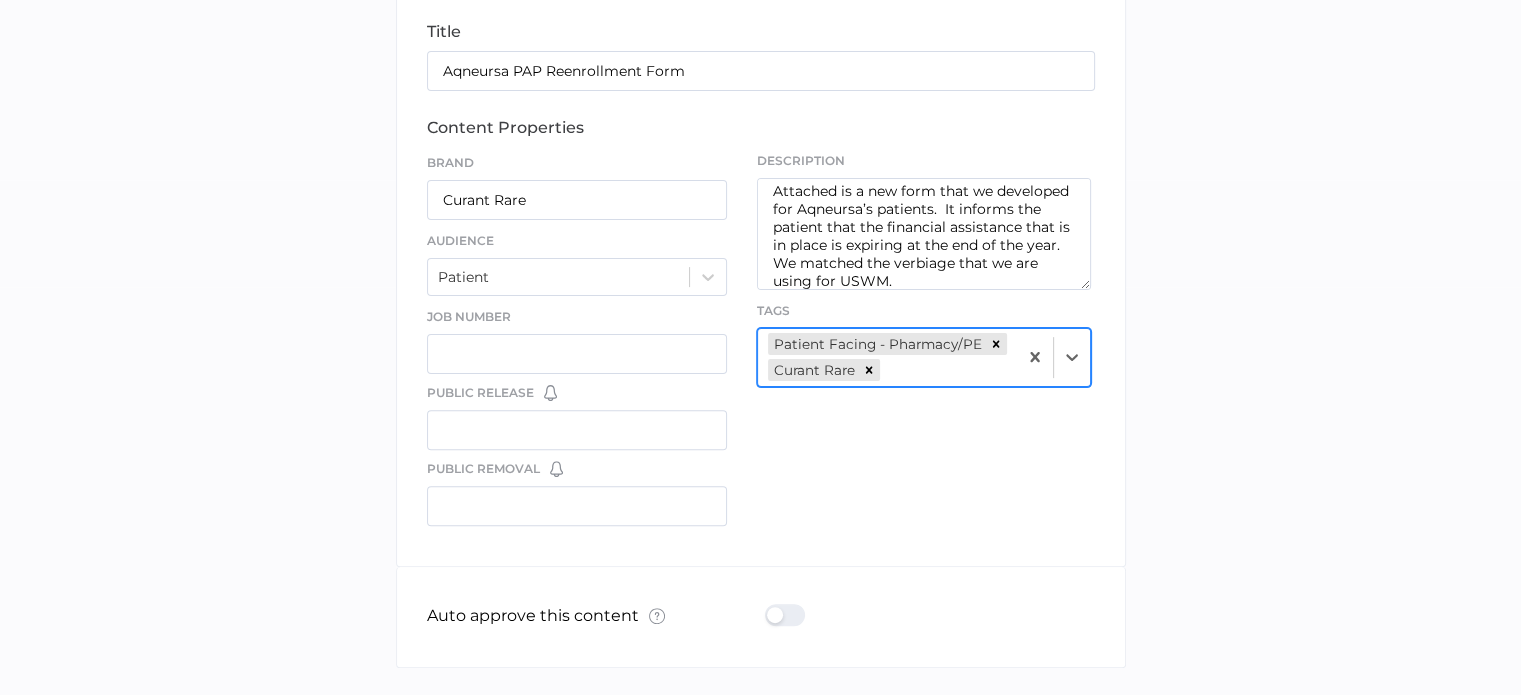 click on "Patient Facing - Pharmacy/PE Curant Rare" at bounding box center (887, 357) 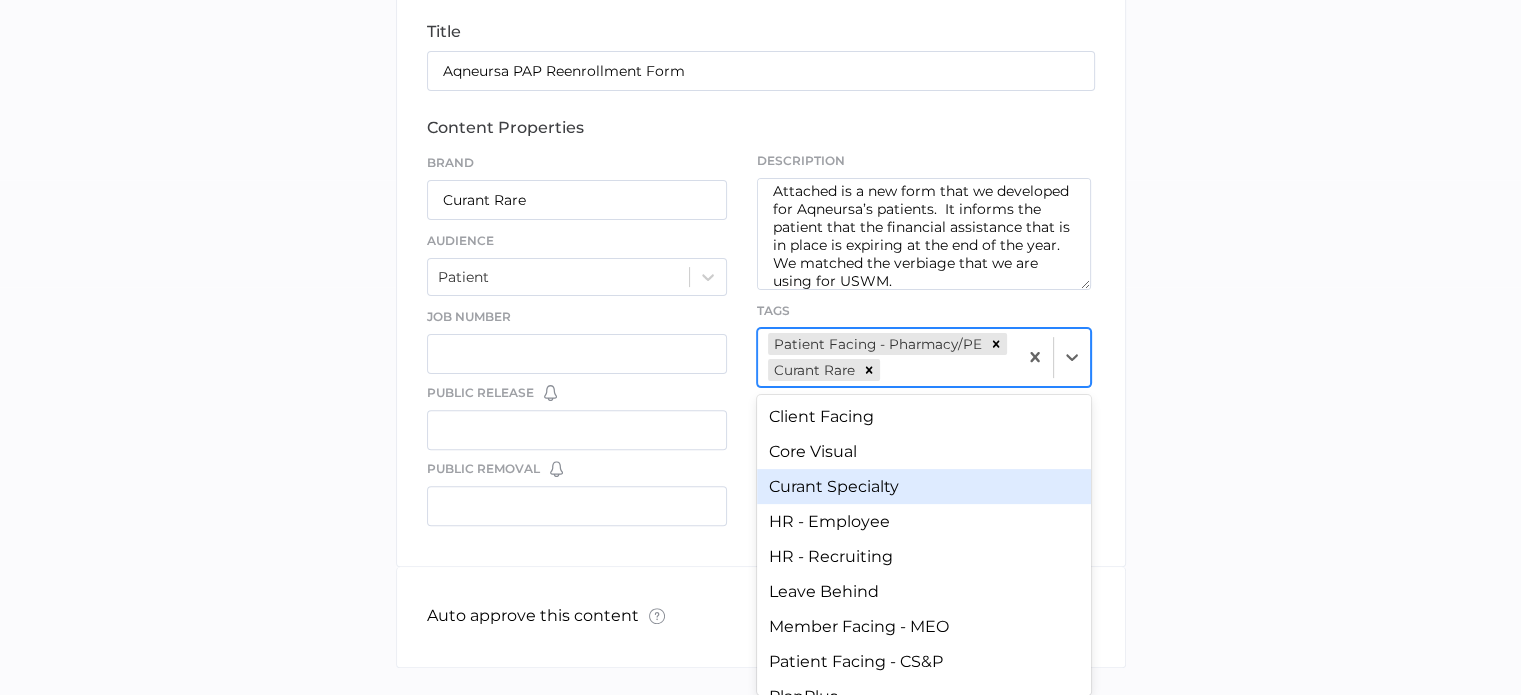 scroll, scrollTop: 60, scrollLeft: 0, axis: vertical 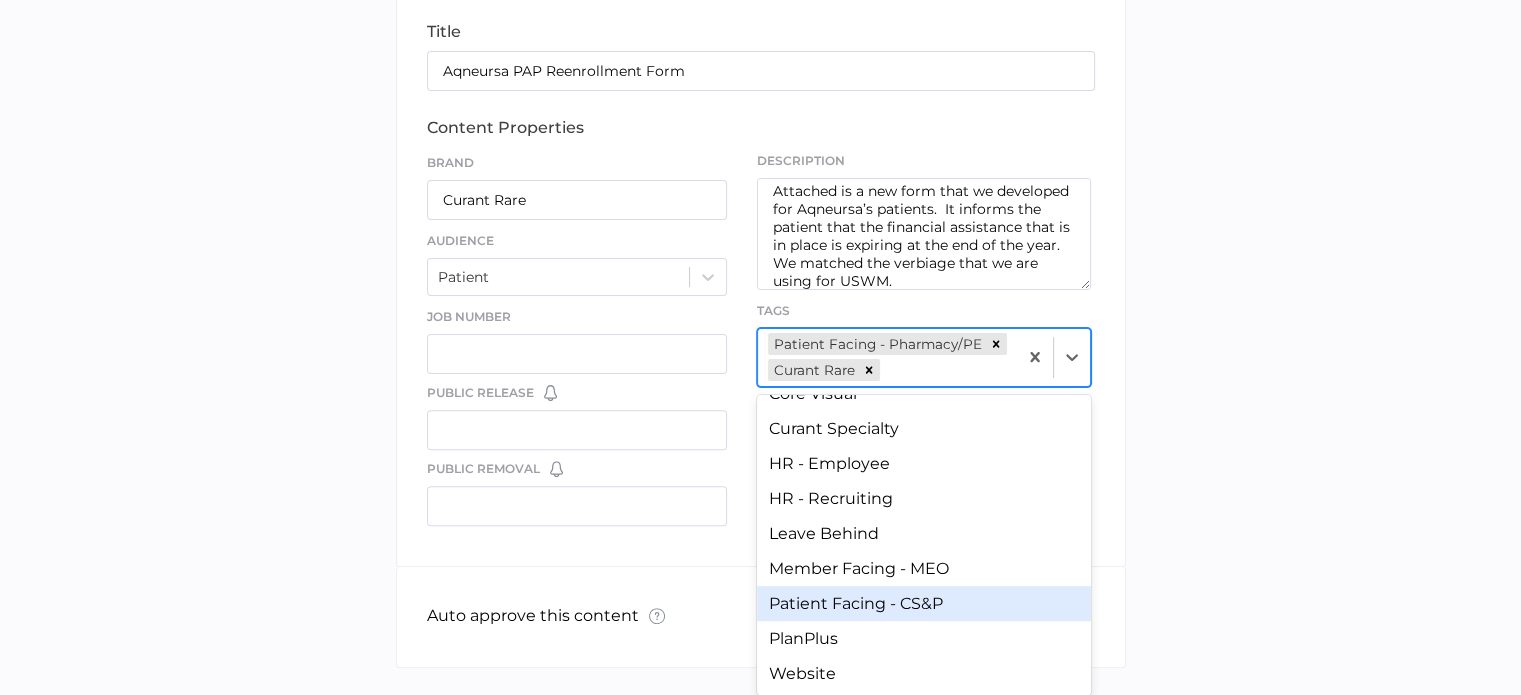 click on "Patient Facing - CS&P" at bounding box center [924, 603] 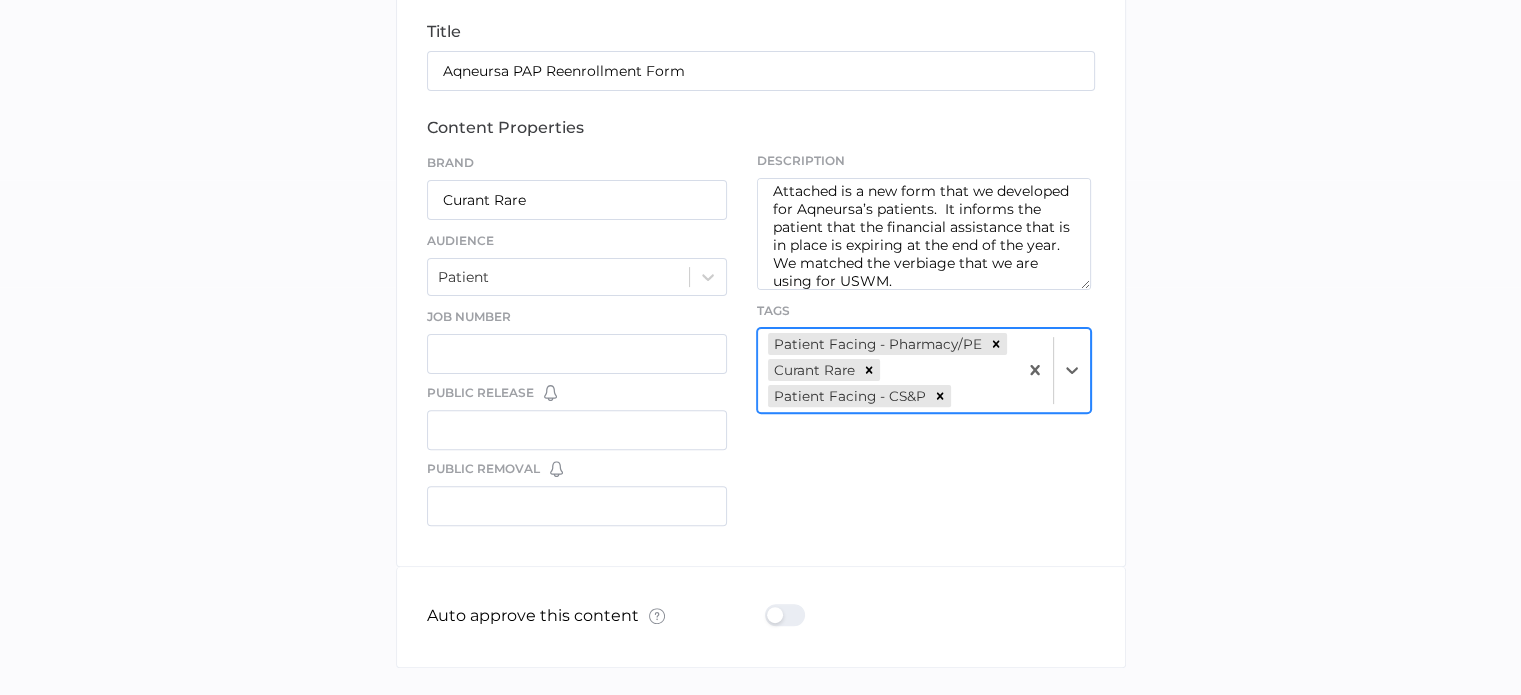 click on "file We support PDF, Microsoft Office, images, videos and more.   See the full list Confirm Delete Are you sure you want to delete this template? Delete Cancel Rename Template TEMPLATE NAME Save Cancel Aqneursa PAP Reenrollment Form title Aqneursa PAP Reenrollment Form content properties Brand Curant Rare Audience Patient Job Number Public Release You have no reminders for this date field. Create Date Reminders Public Removal You have no reminders for this date field. Create Date Reminders Description Attached is a new form that we developed for Aqneursa’s patients.  It informs the patient that the financial assistance that is in place is expiring at the end of the year.  We matched the verbiage that we are using for USWM. Tags   option Patient Facing - CS&P, selected.     0 results available. Select is focused ,type to refine list, press Down to open the menu,  press left to focus selected values Patient Facing - Pharmacy/PE Curant Rare Patient Facing - CS&P" at bounding box center [761, 193] 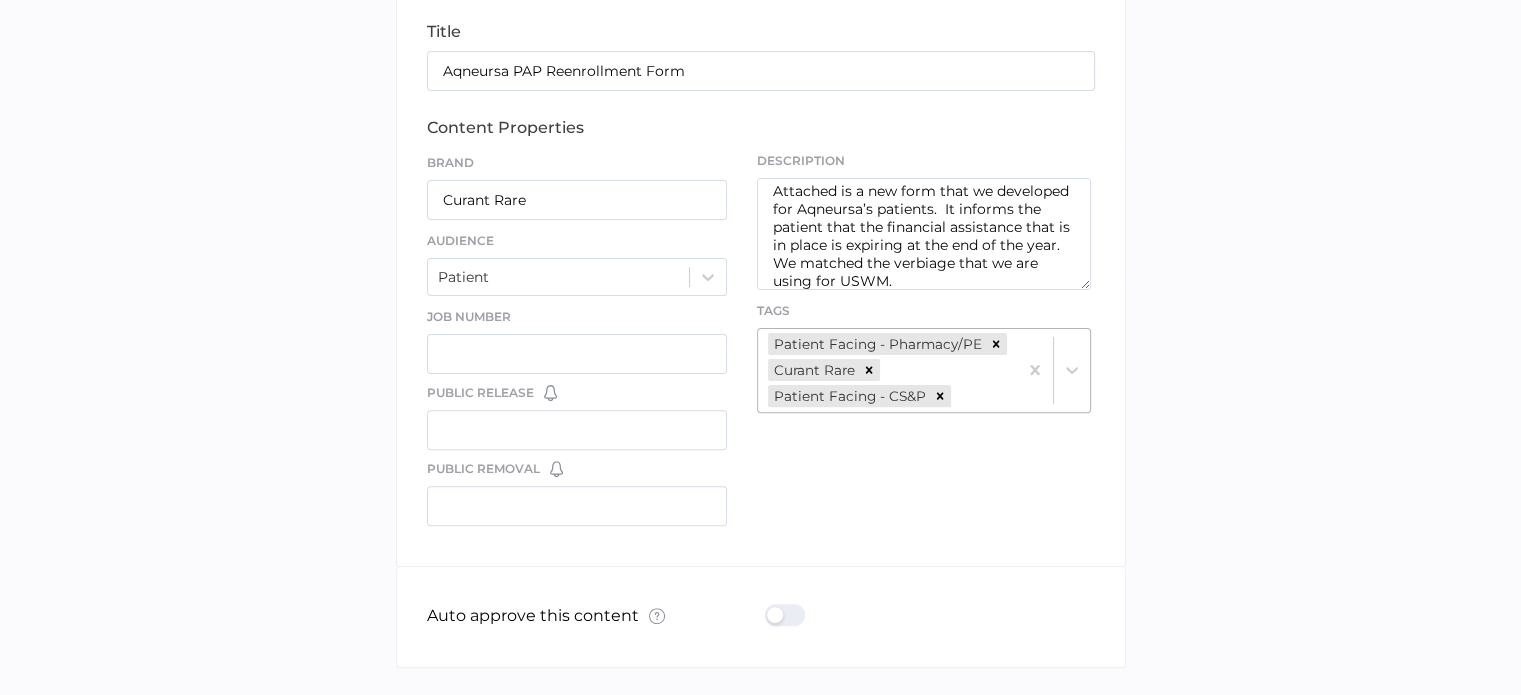 click on "Patient Facing - Pharmacy/PE Curant Rare Patient Facing - CS&P" at bounding box center (887, 370) 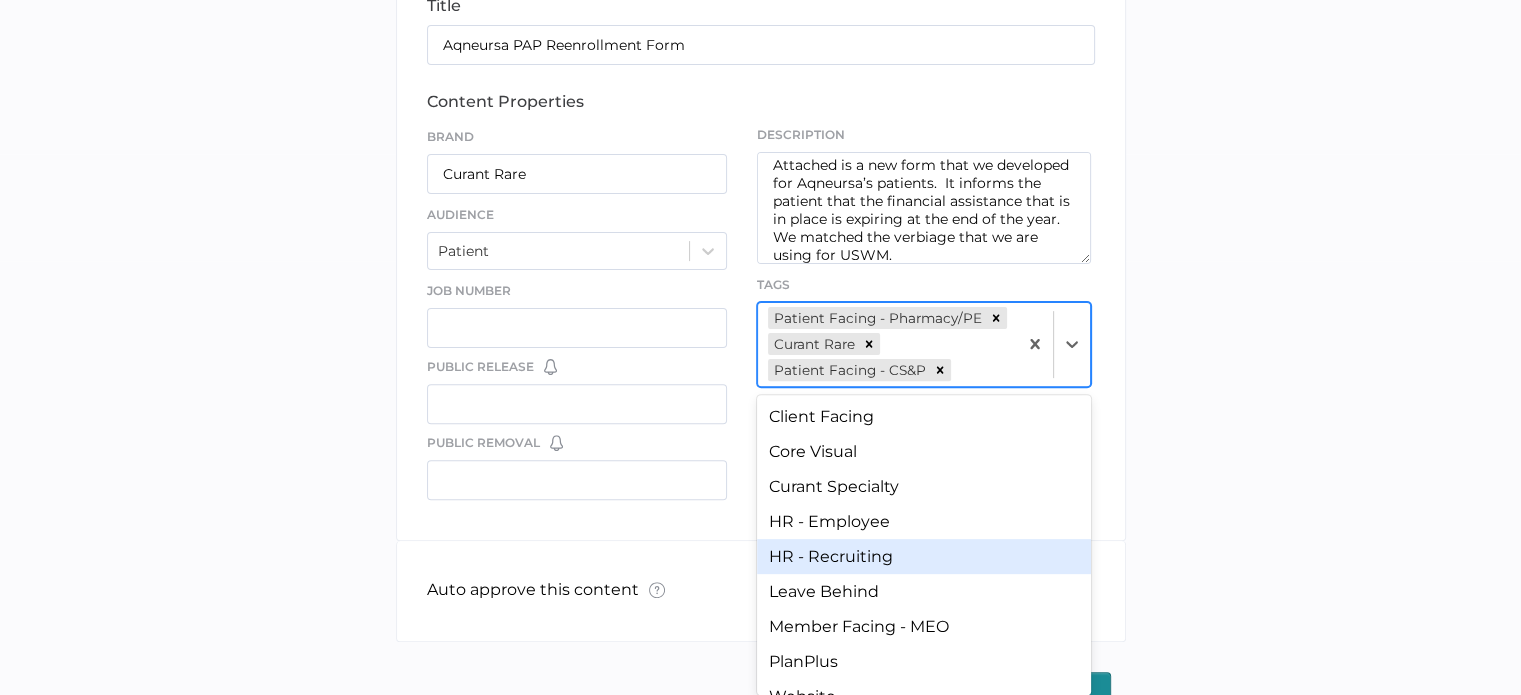 scroll, scrollTop: 24, scrollLeft: 0, axis: vertical 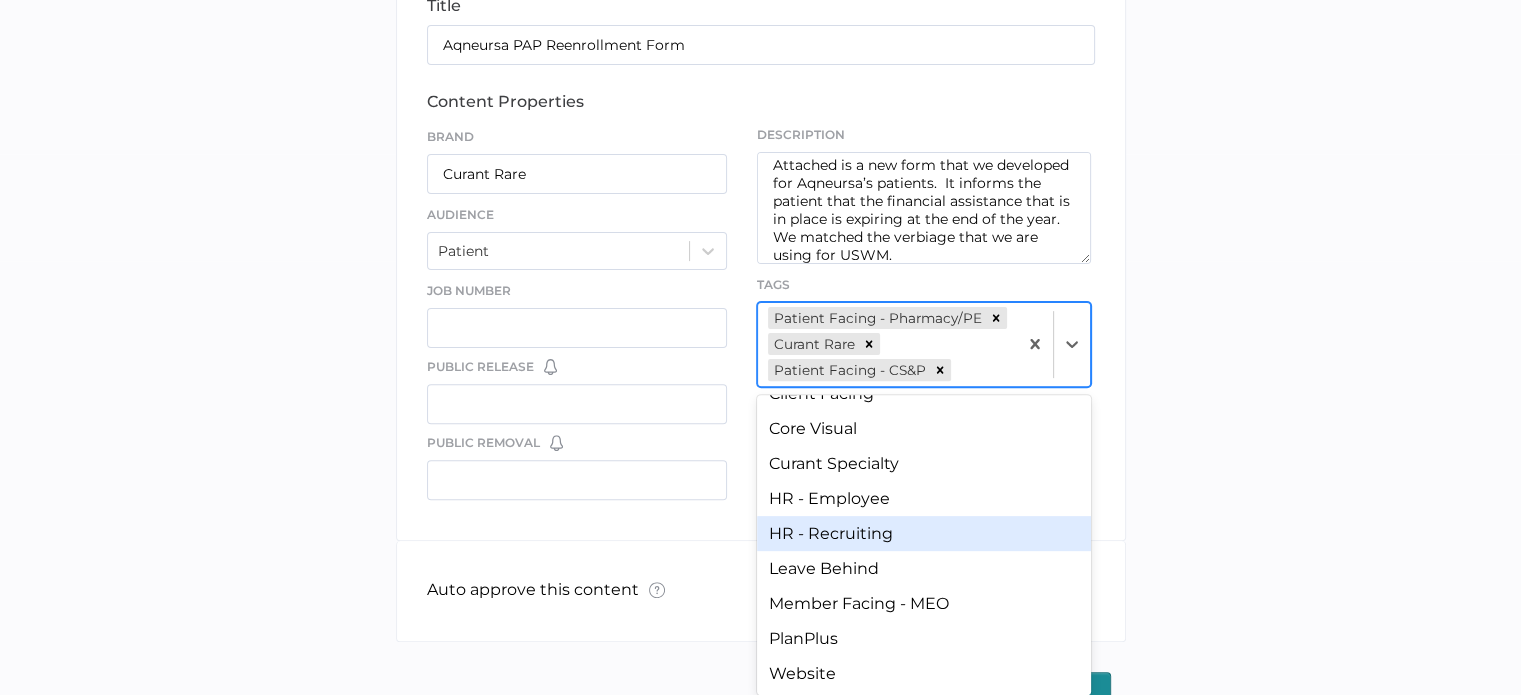 click on "library LIBRARY Curant Rare file We support PDF, Microsoft Office, images, videos and more.   See the full list Confirm Delete Are you sure you want to delete this template? Delete Cancel Rename Template TEMPLATE NAME Save Cancel Aqneursa PAP Reenrollment Form title Aqneursa PAP Reenrollment Form content properties Brand Curant Rare Audience Patient Job Number Public Release You have no reminders for this date field. Create Date Reminders Public Removal You have no reminders for this date field. Create Date Reminders Description Attached is a new form that we developed for Aqneursa’s patients.  It informs the patient that the financial assistance that is in place is expiring at the end of the year.  We matched the verbiage that we are using for USWM. Tags   option Patient Facing - CS&P, selected.   Patient Facing - Pharmacy/PE Curant Rare Patient Facing - CS&P Client Facing Core Visual Curant Specialty HR - Employee HR - Recruiting Leave Behind Member Facing - MEO PlanPlus Website What is Auto Approve?" at bounding box center [760, 168] 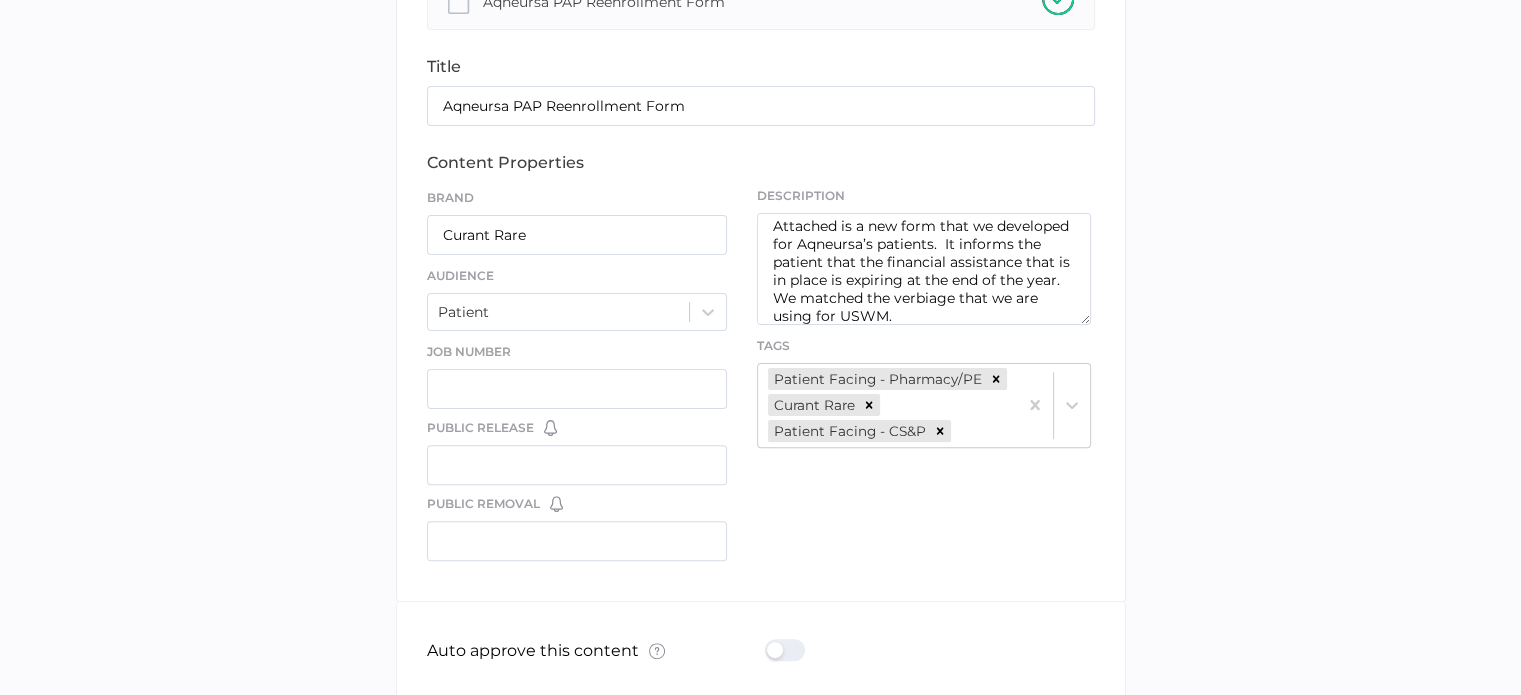 scroll, scrollTop: 612, scrollLeft: 0, axis: vertical 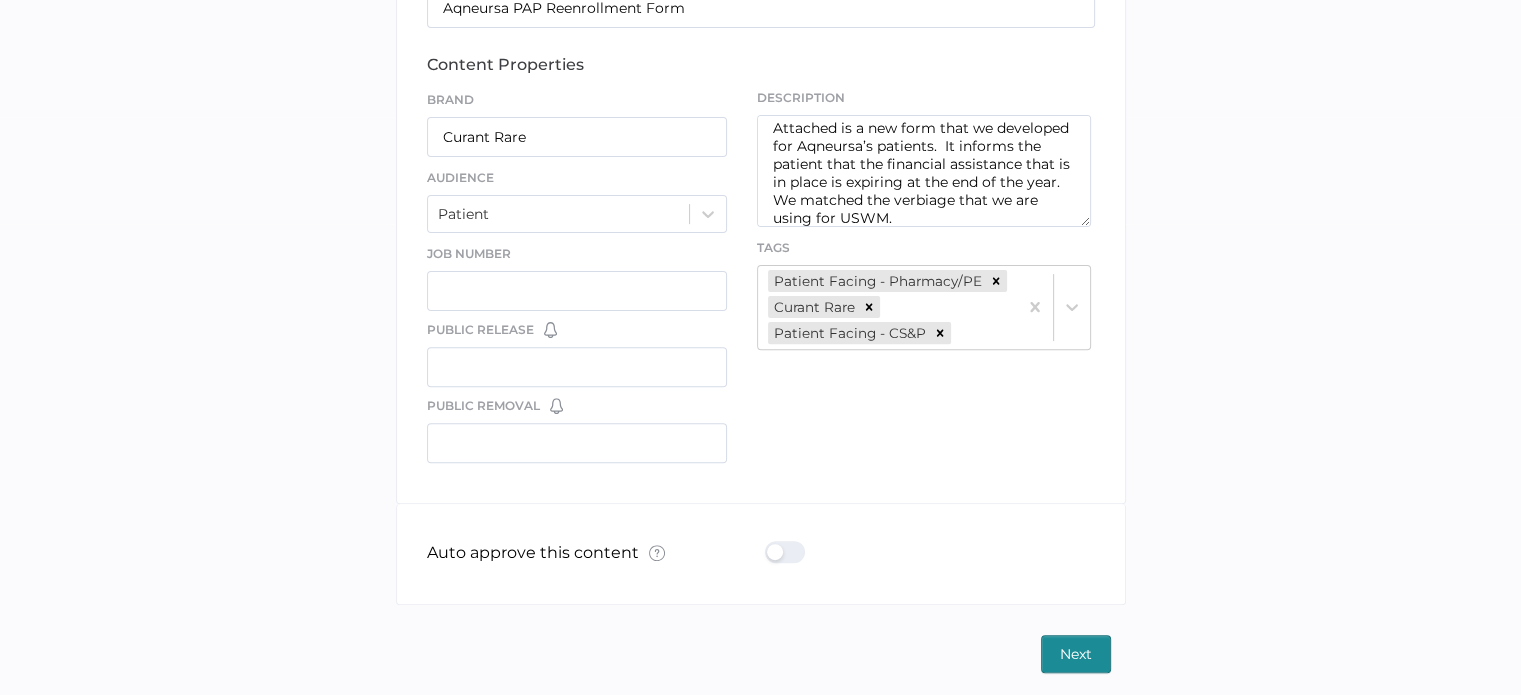 click on "Next" at bounding box center (1076, 654) 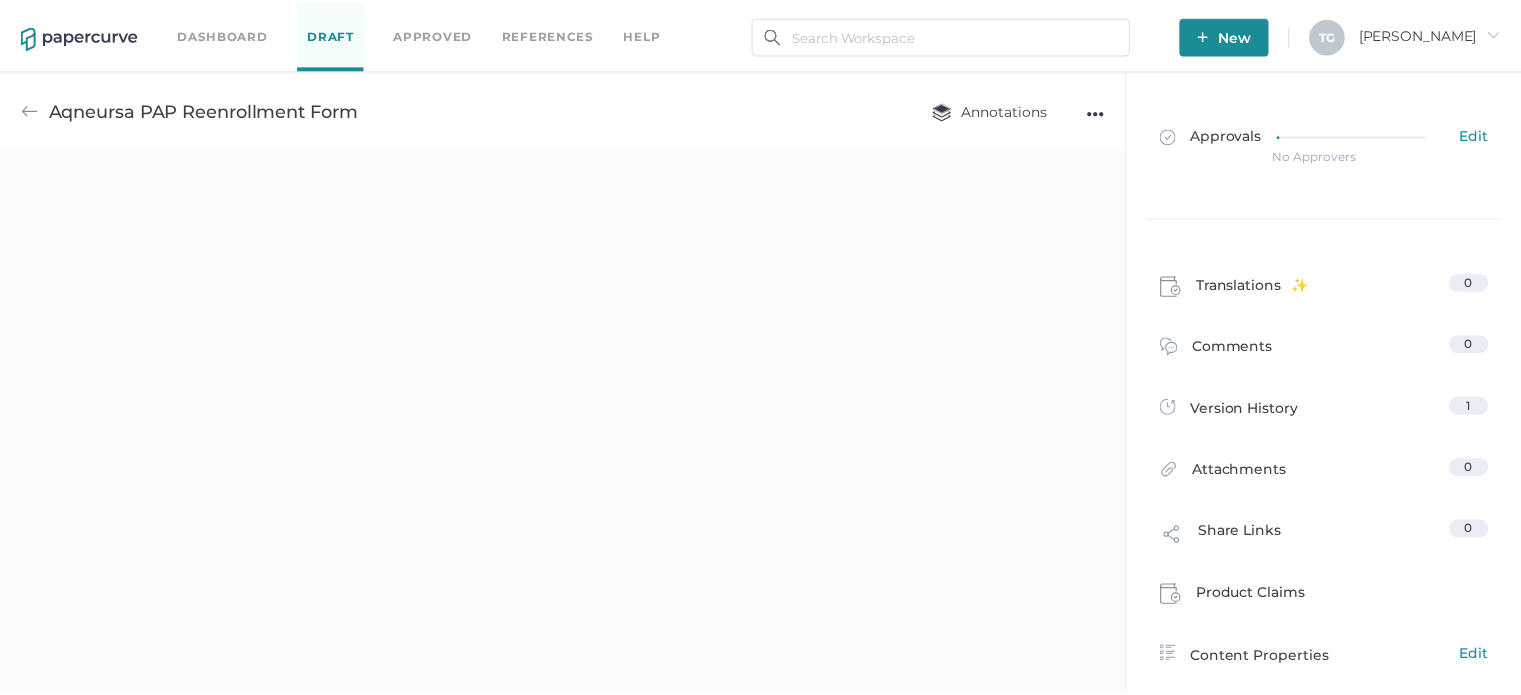 scroll, scrollTop: 0, scrollLeft: 0, axis: both 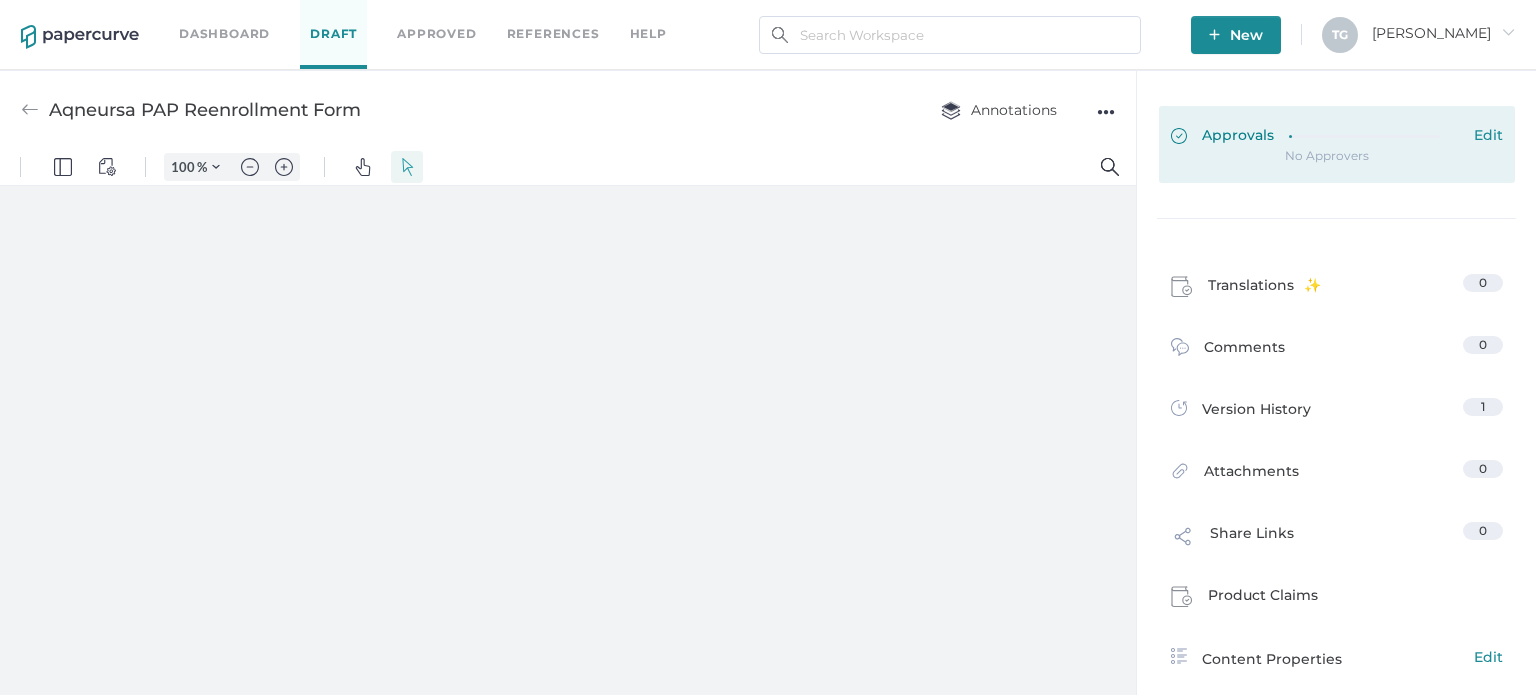 type on "62" 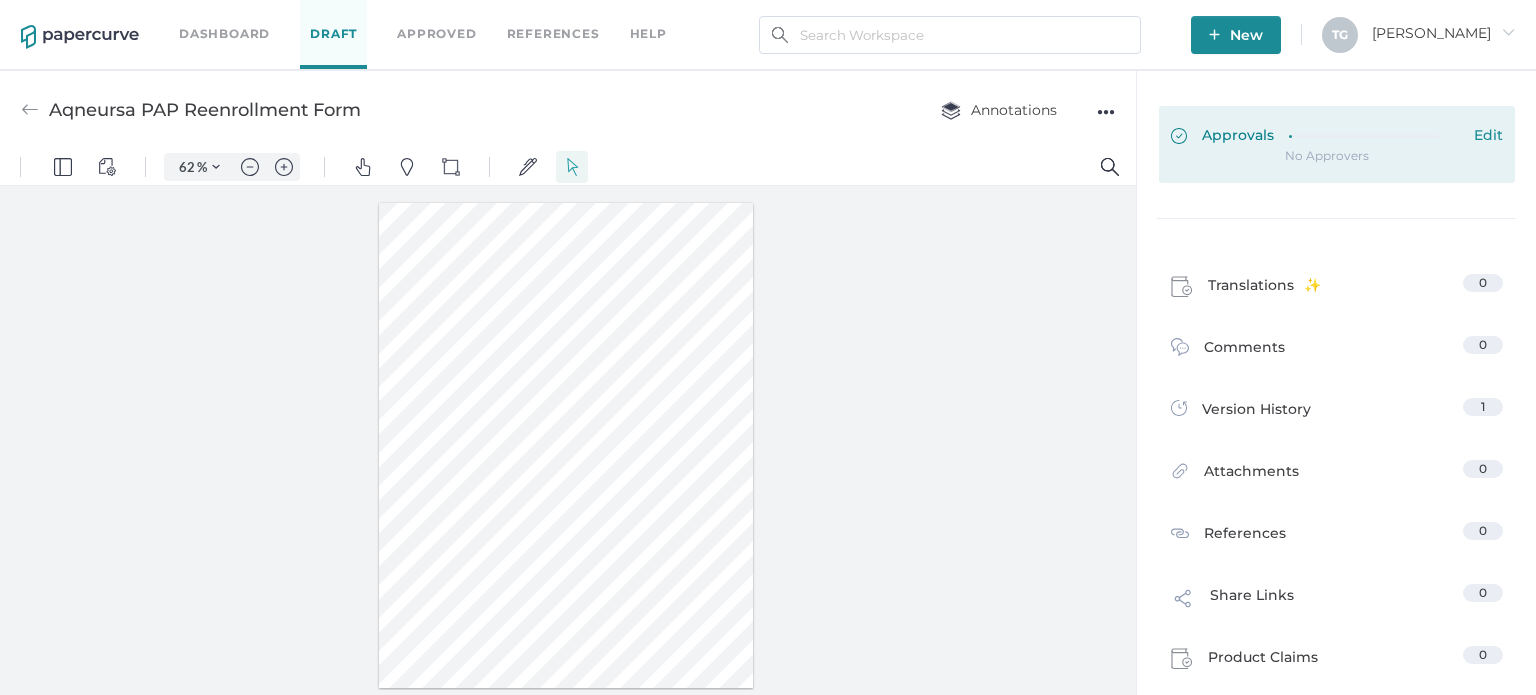 click on "Approvals Edit" at bounding box center (1337, 144) 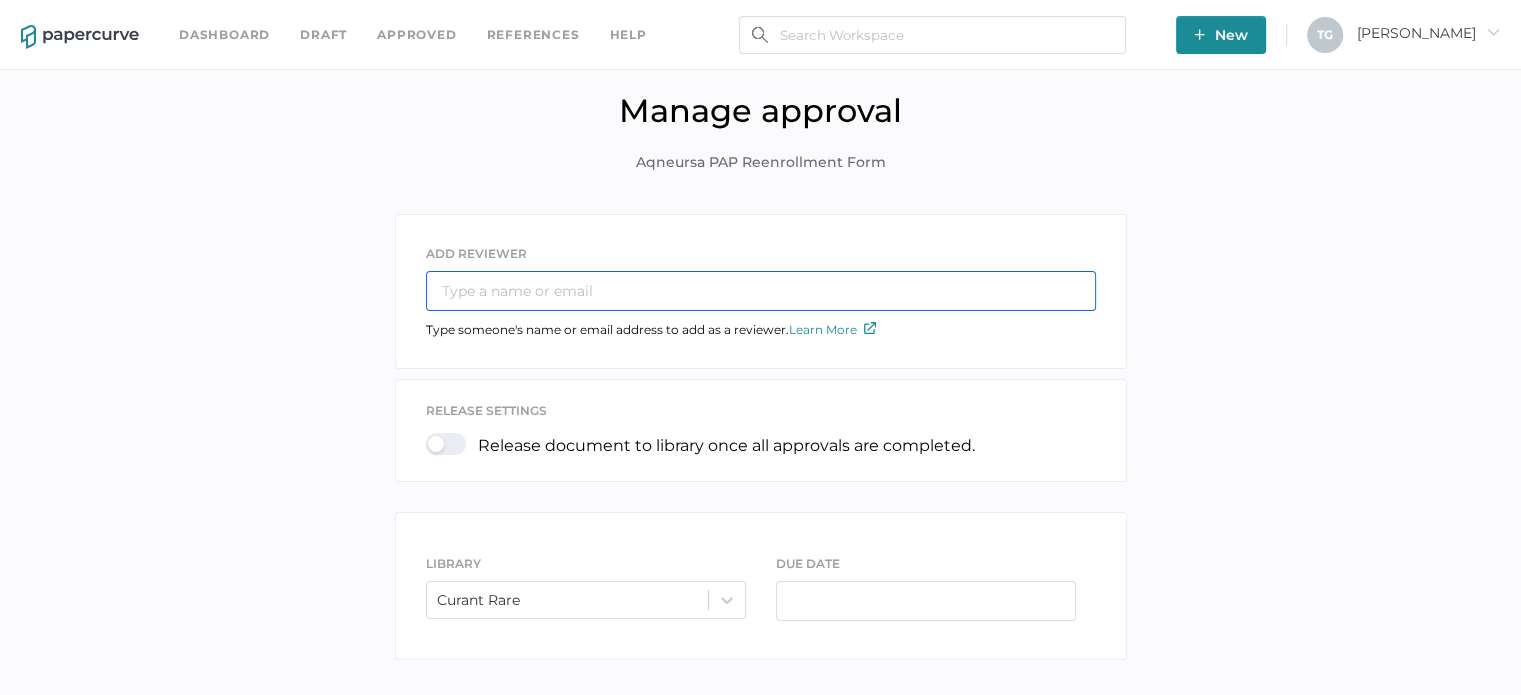 click at bounding box center (761, 291) 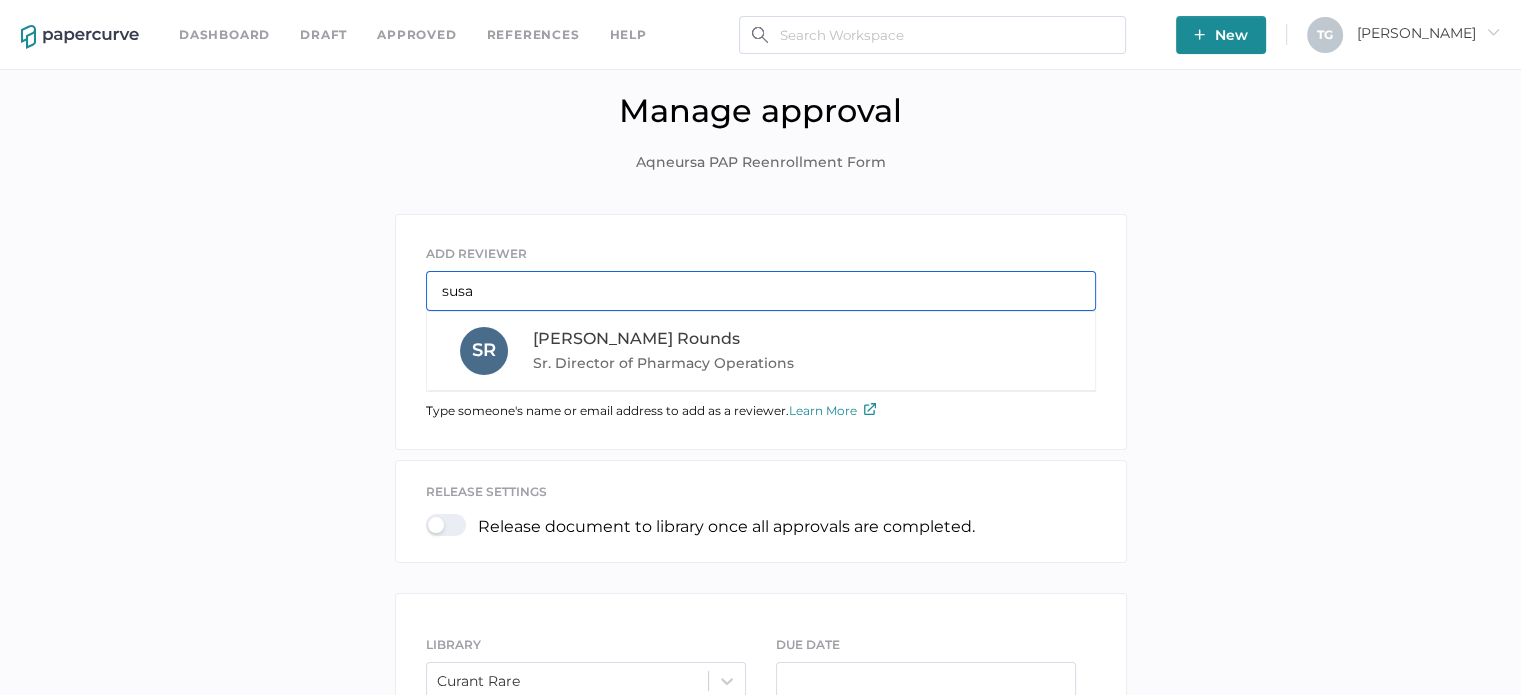 type on "susan" 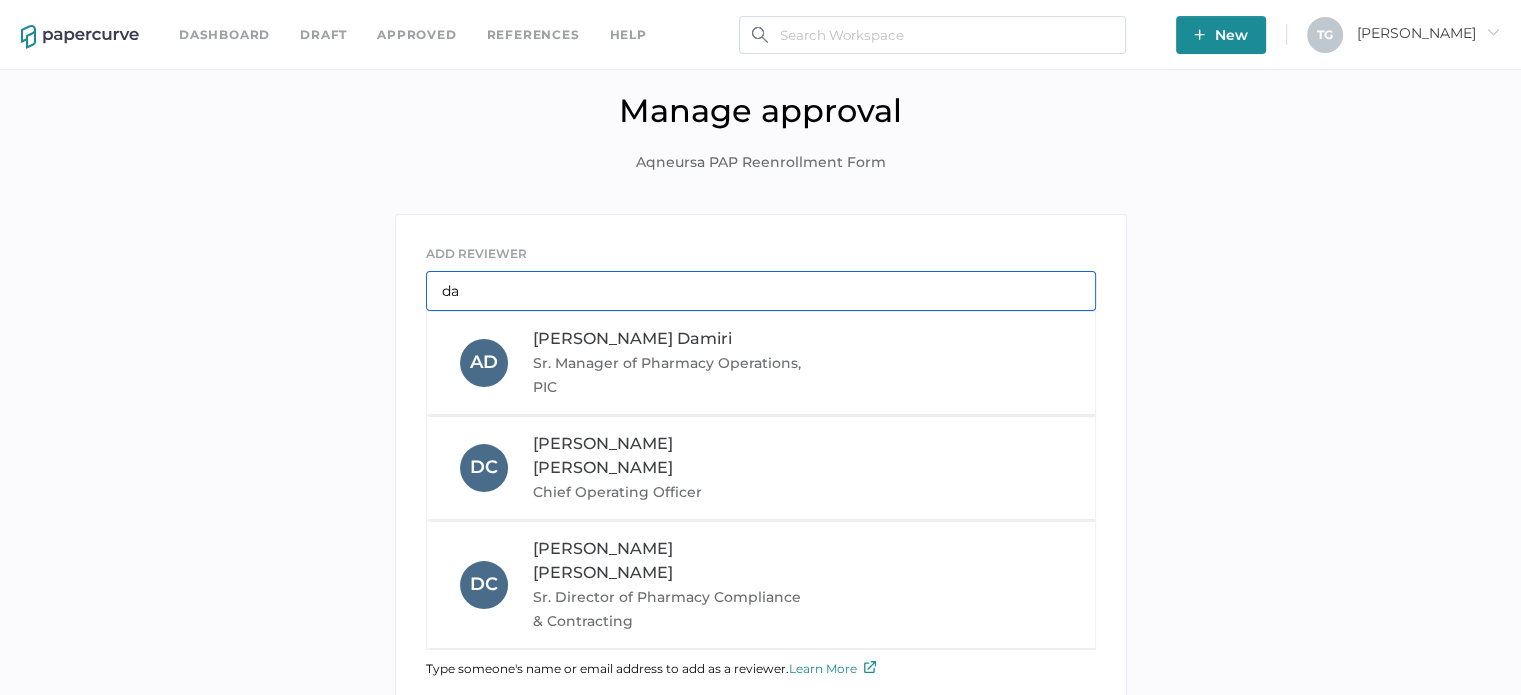 type on "d" 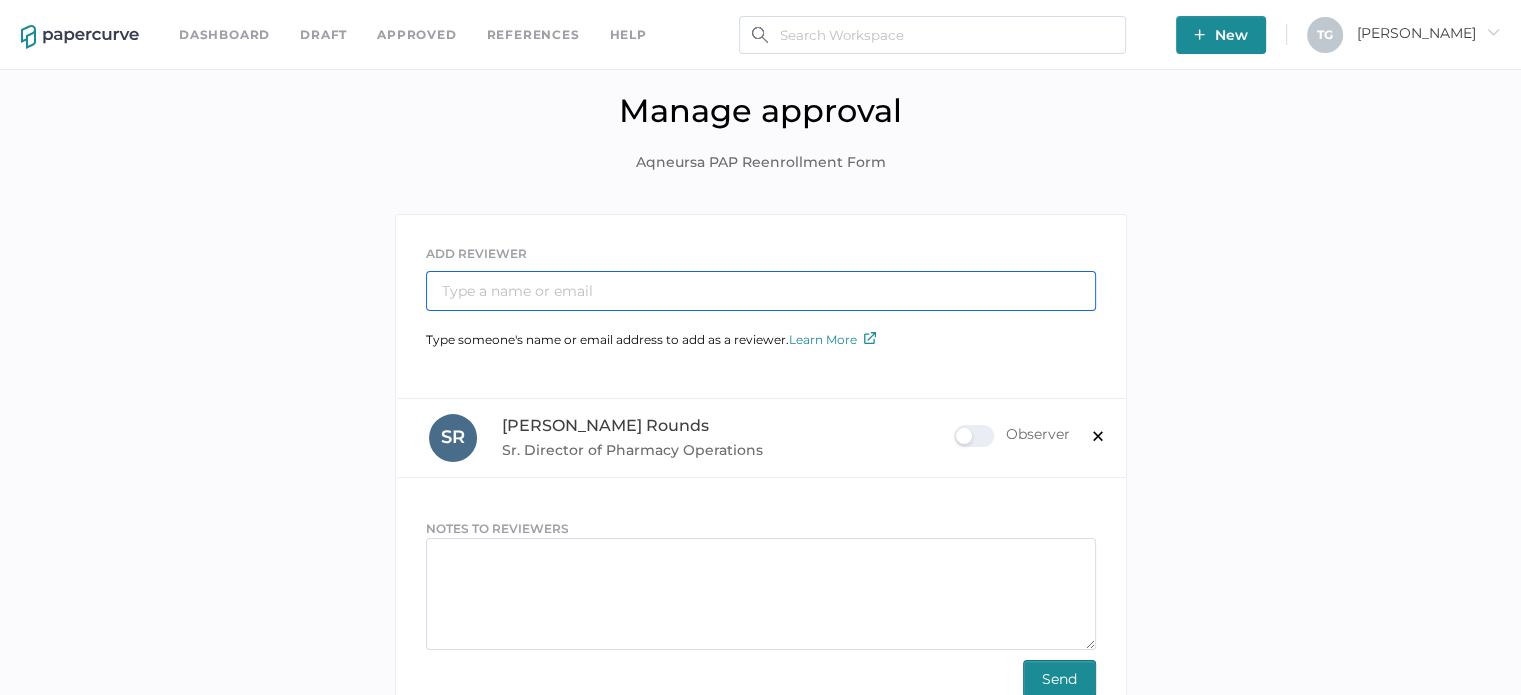 type on "d" 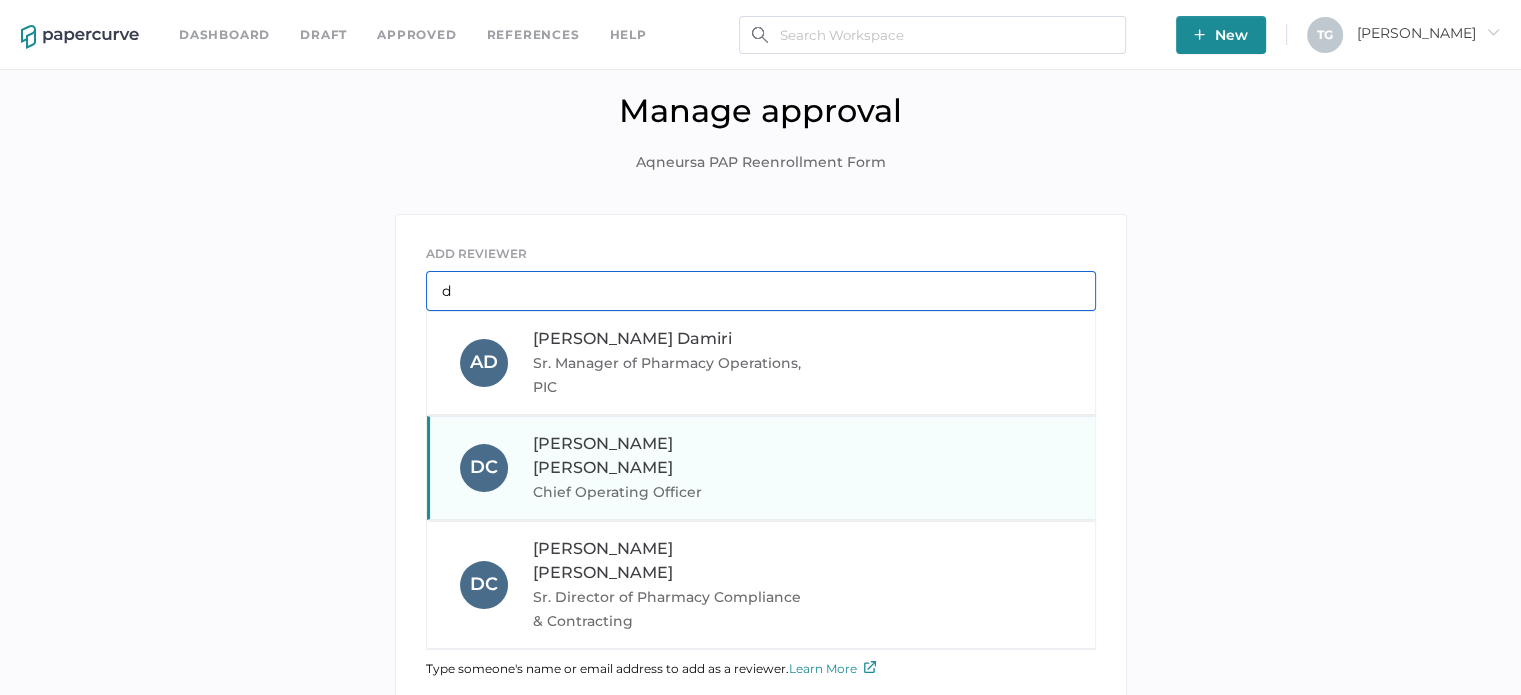 type on "d" 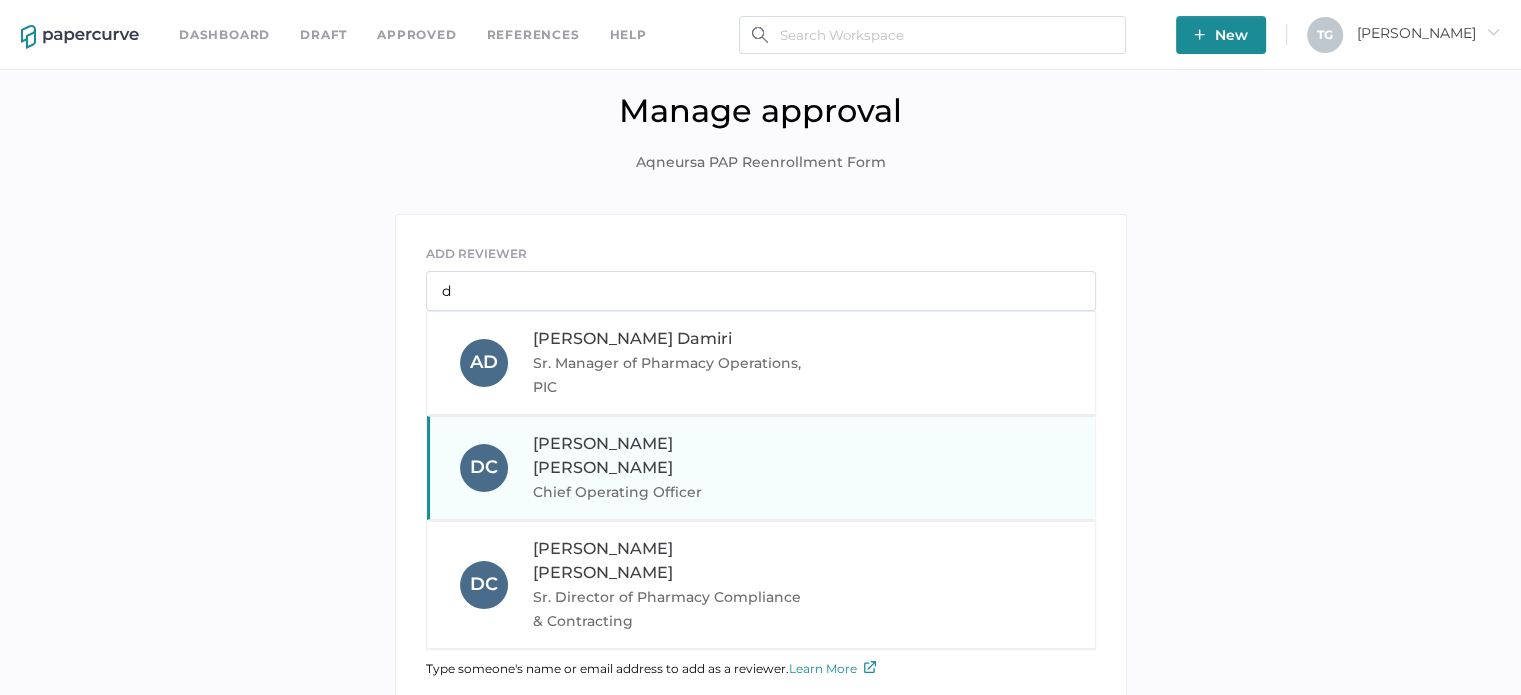 click on "Chief Operating Officer" at bounding box center [668, 492] 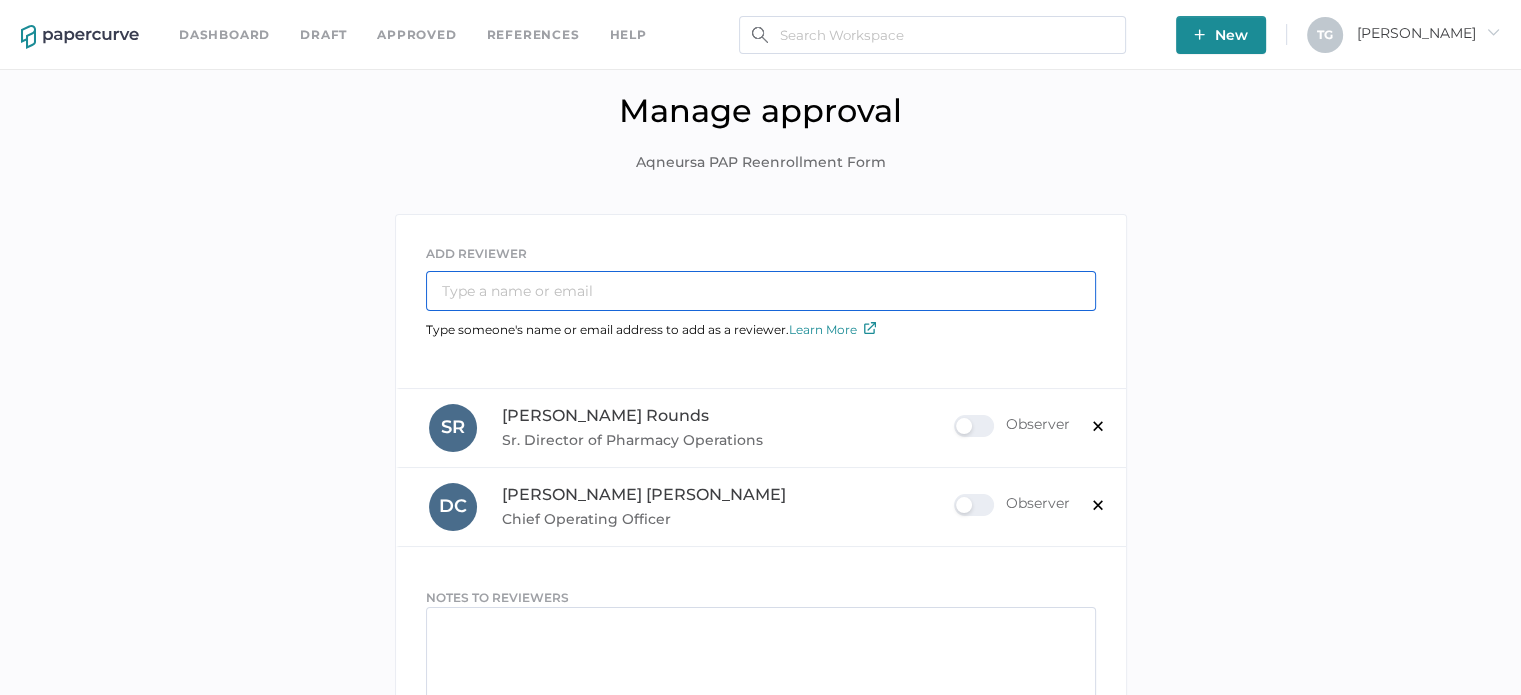 click at bounding box center [761, 291] 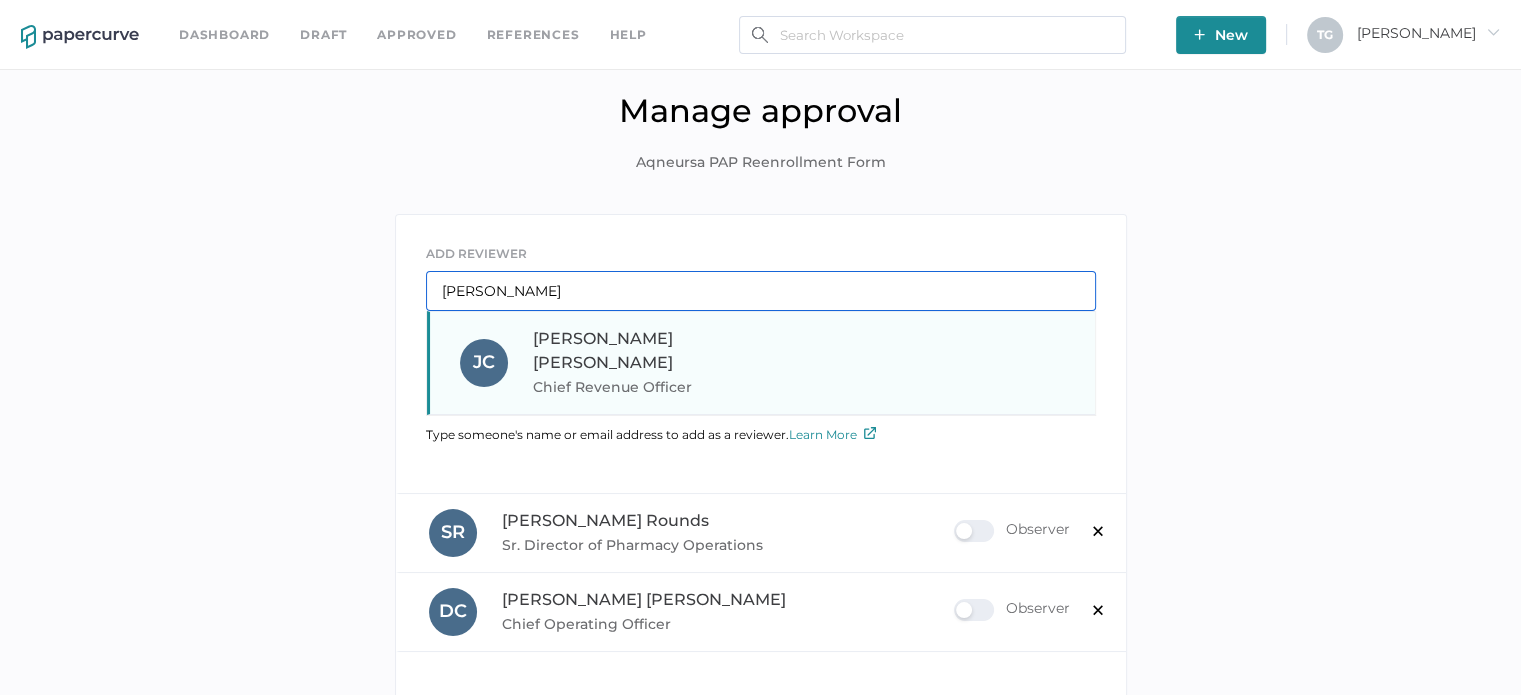 type on "jake" 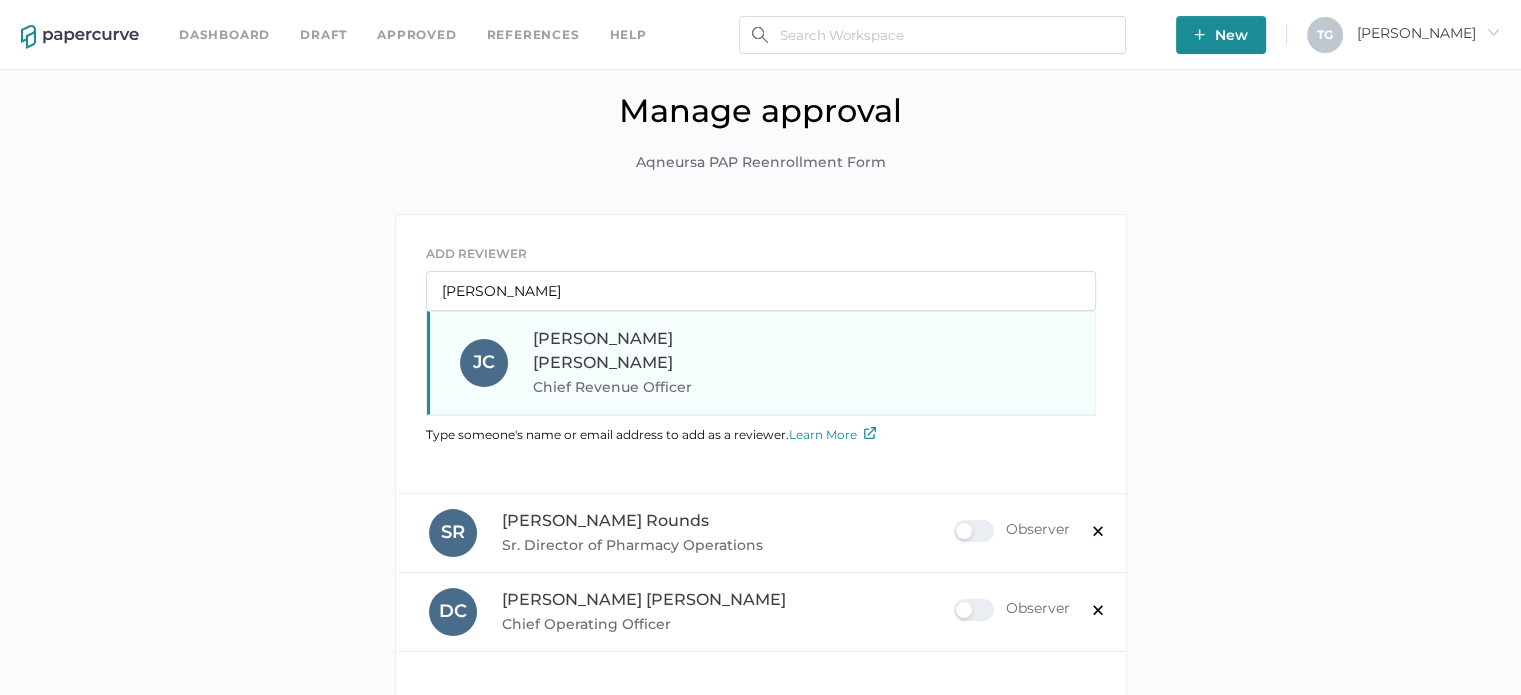 click on "Jake   Caines" at bounding box center [603, 350] 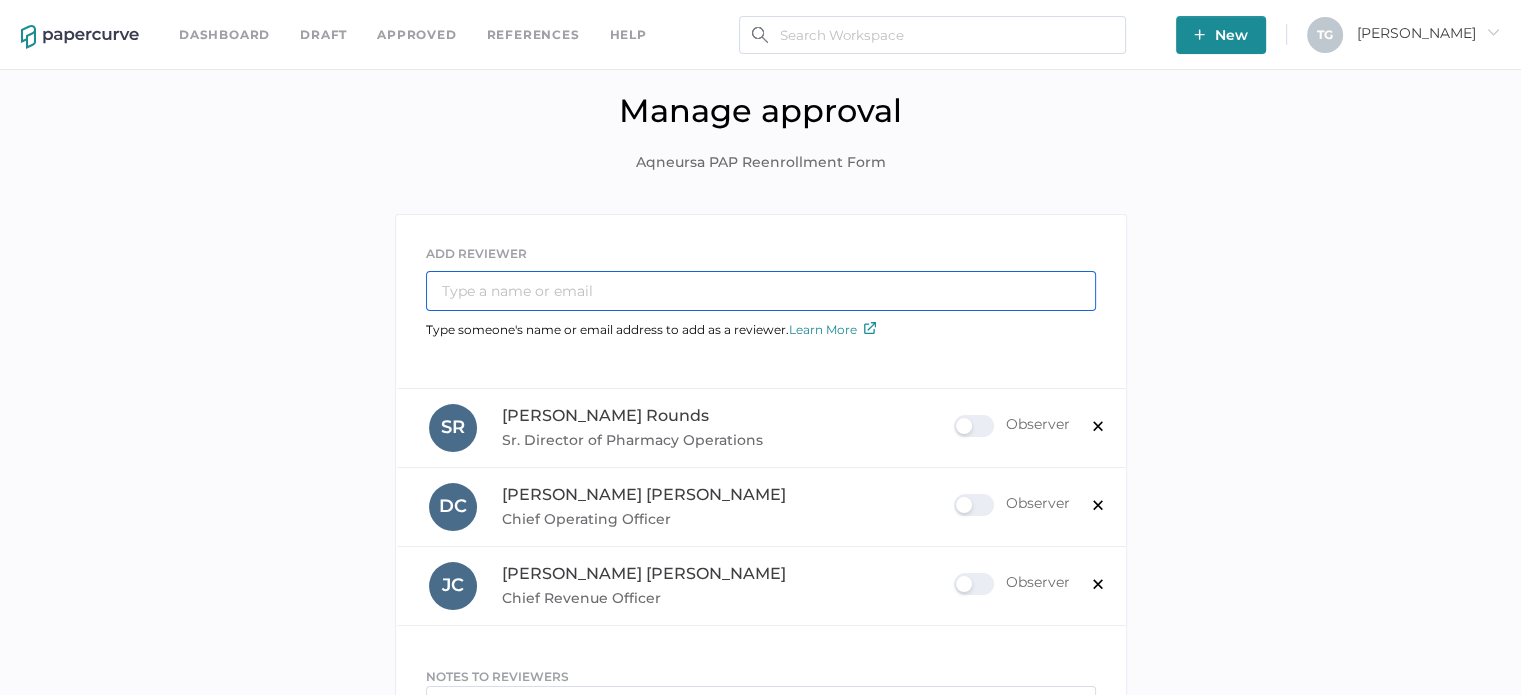 click at bounding box center [761, 291] 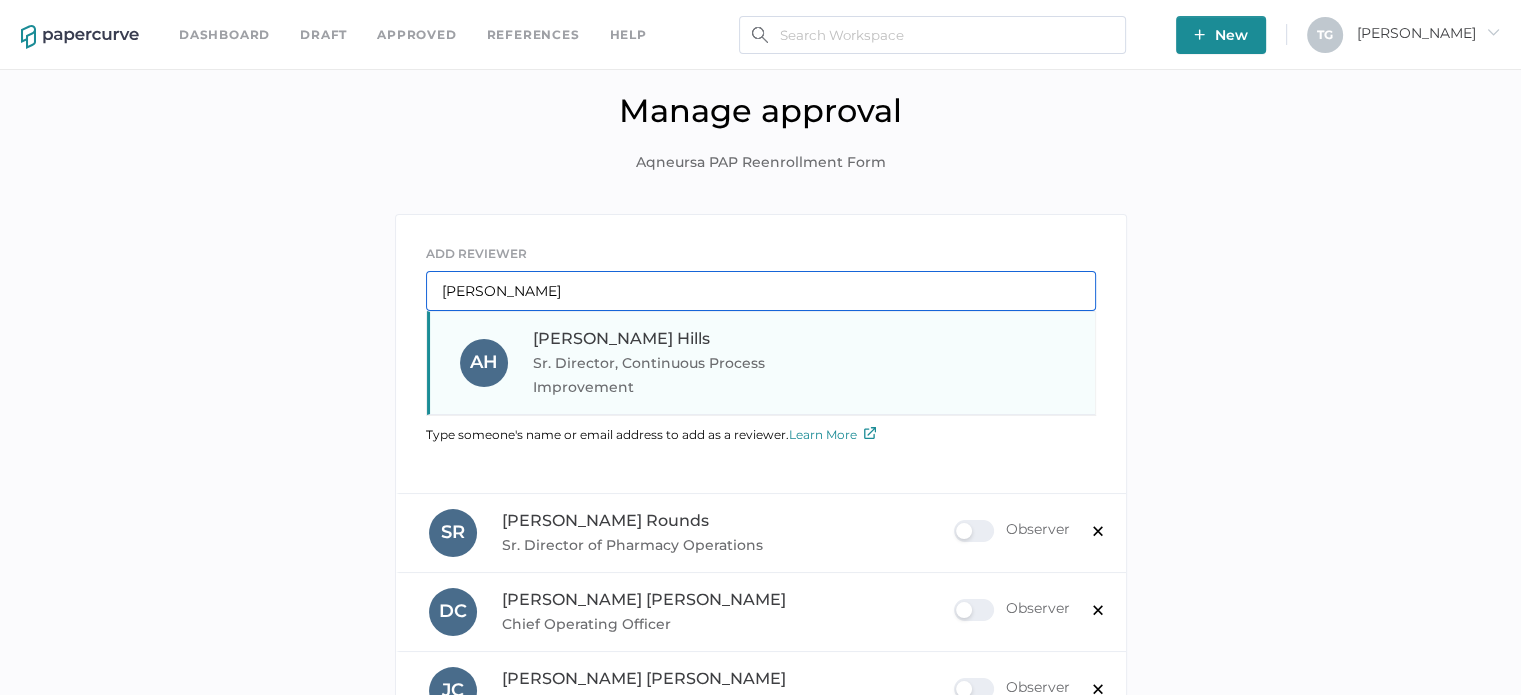 type on "alicia" 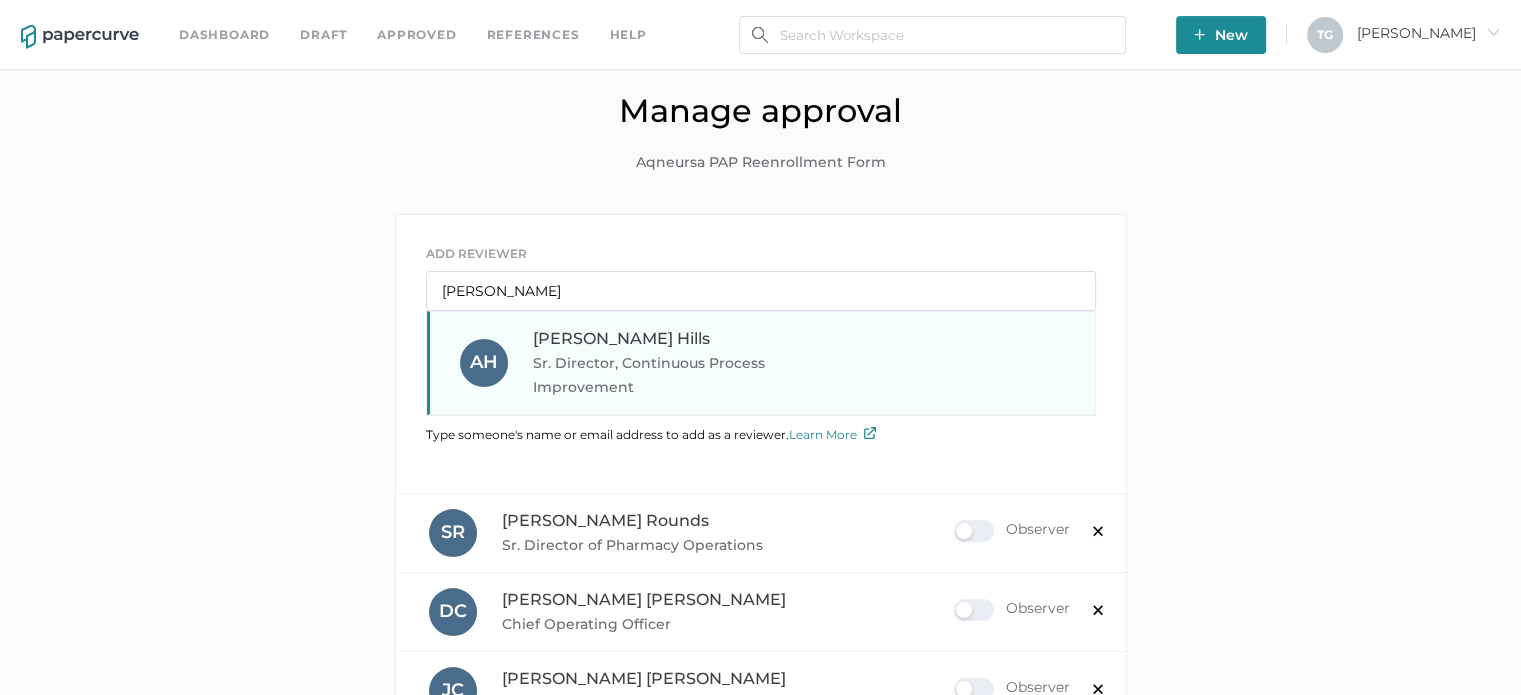 click on "Sr. Director, Continuous Process Improvement" at bounding box center (668, 375) 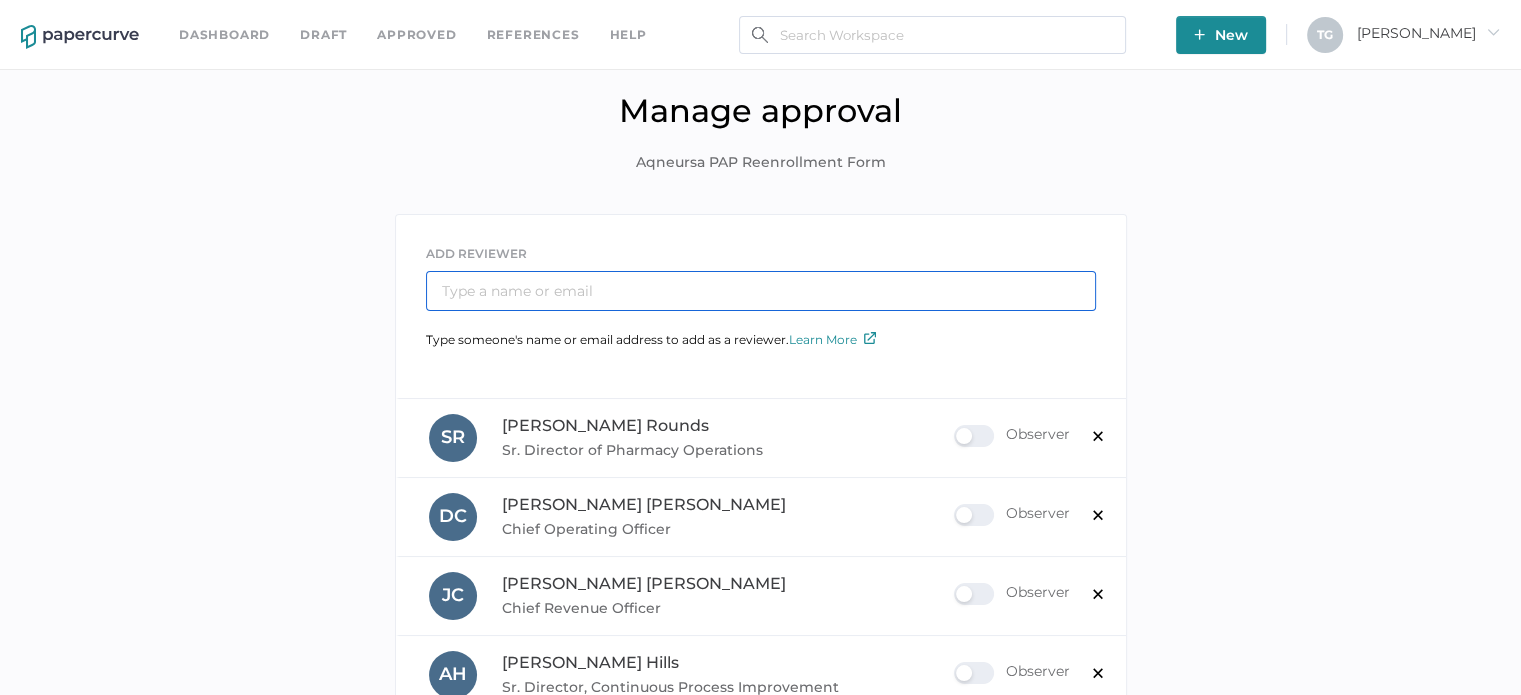click at bounding box center [761, 291] 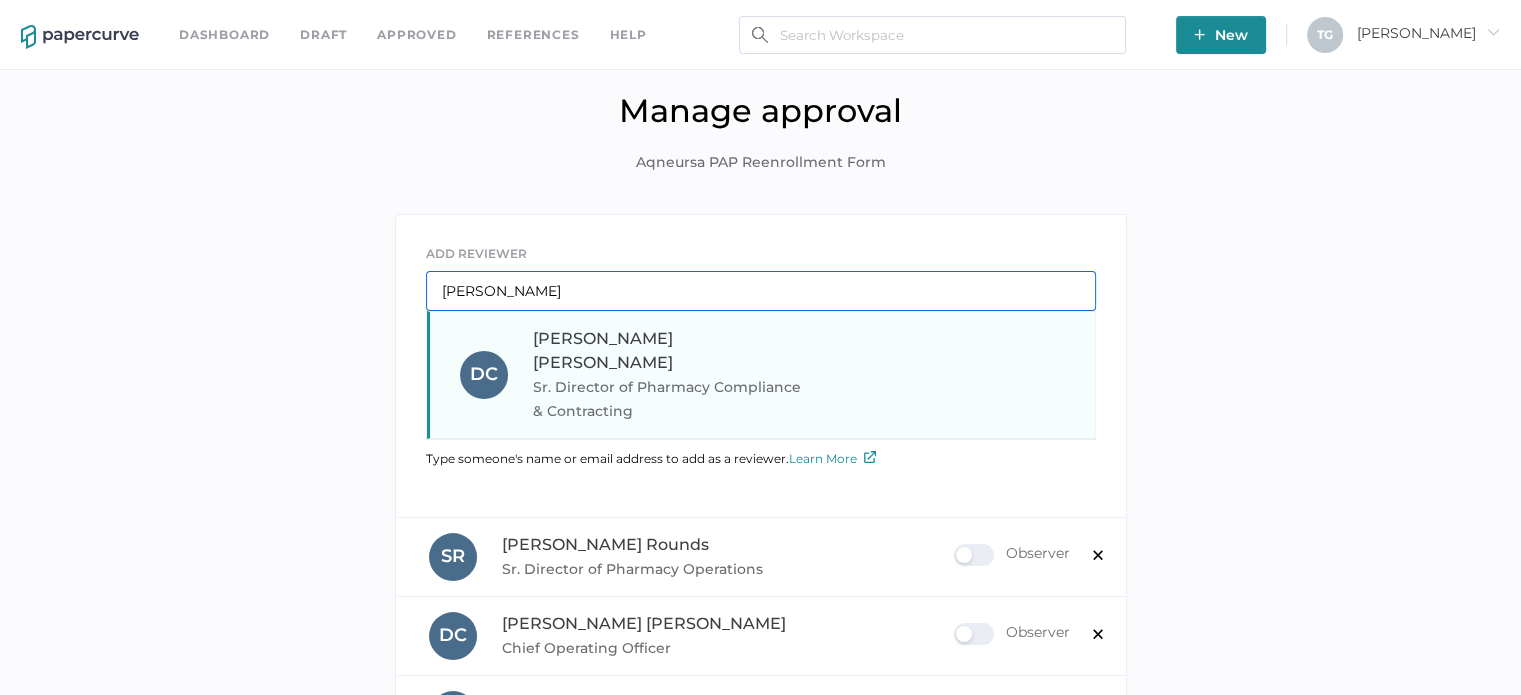 type on "david" 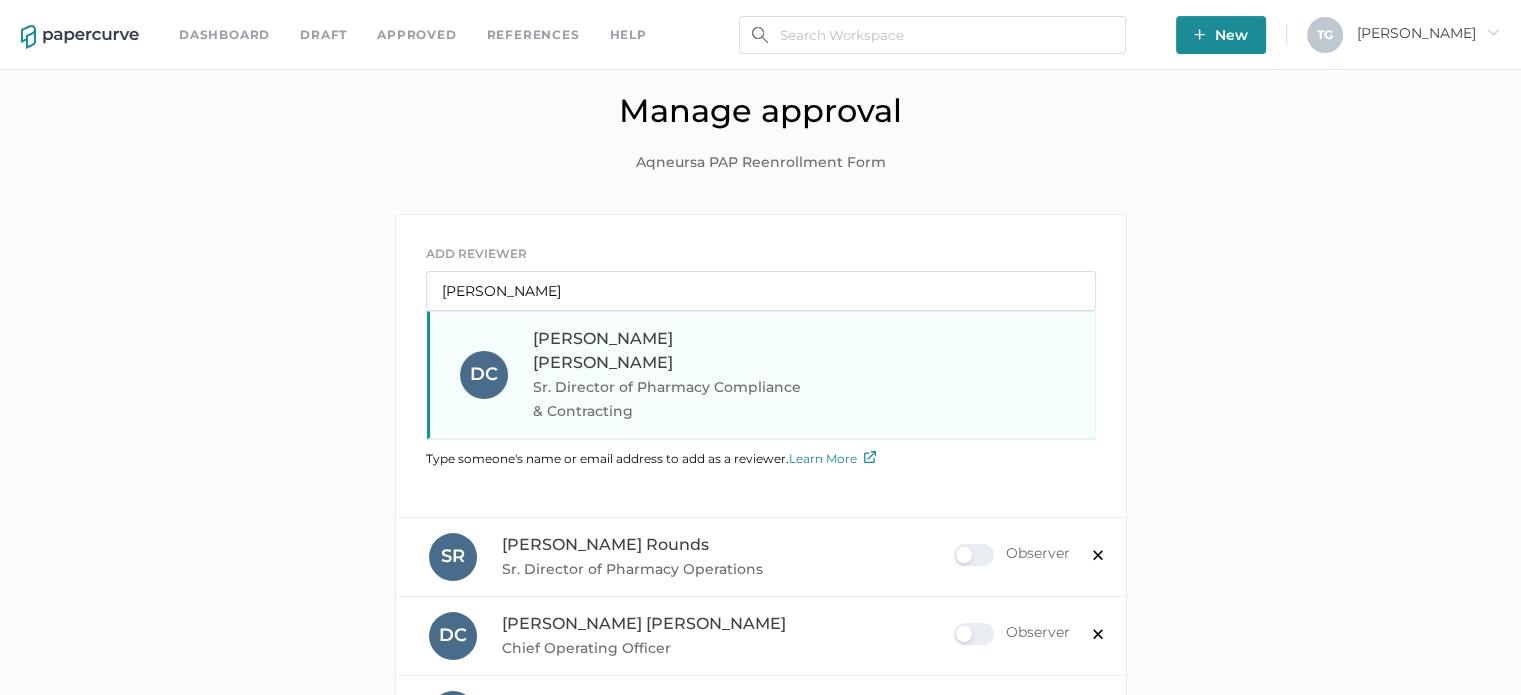 click on "Sr. Director of Pharmacy Compliance & Contracting" at bounding box center (668, 399) 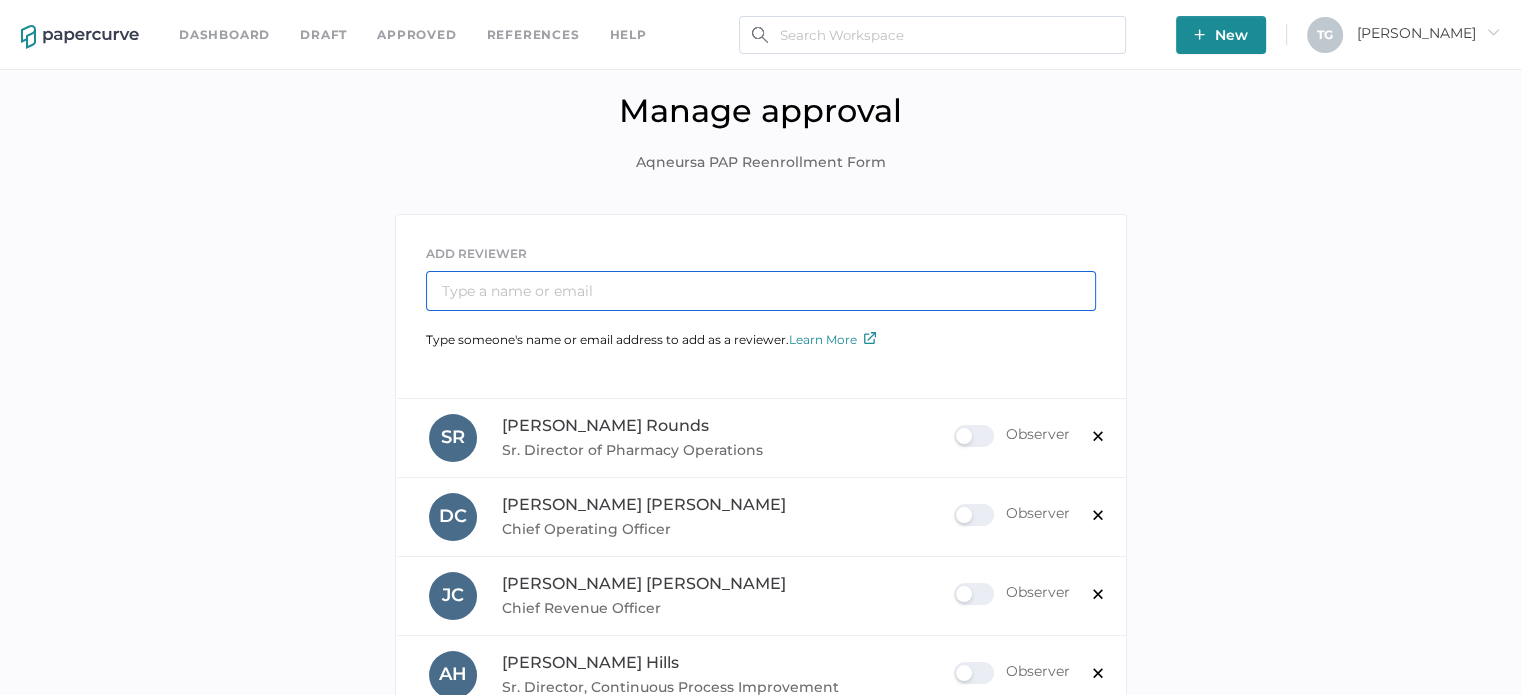 click at bounding box center [761, 291] 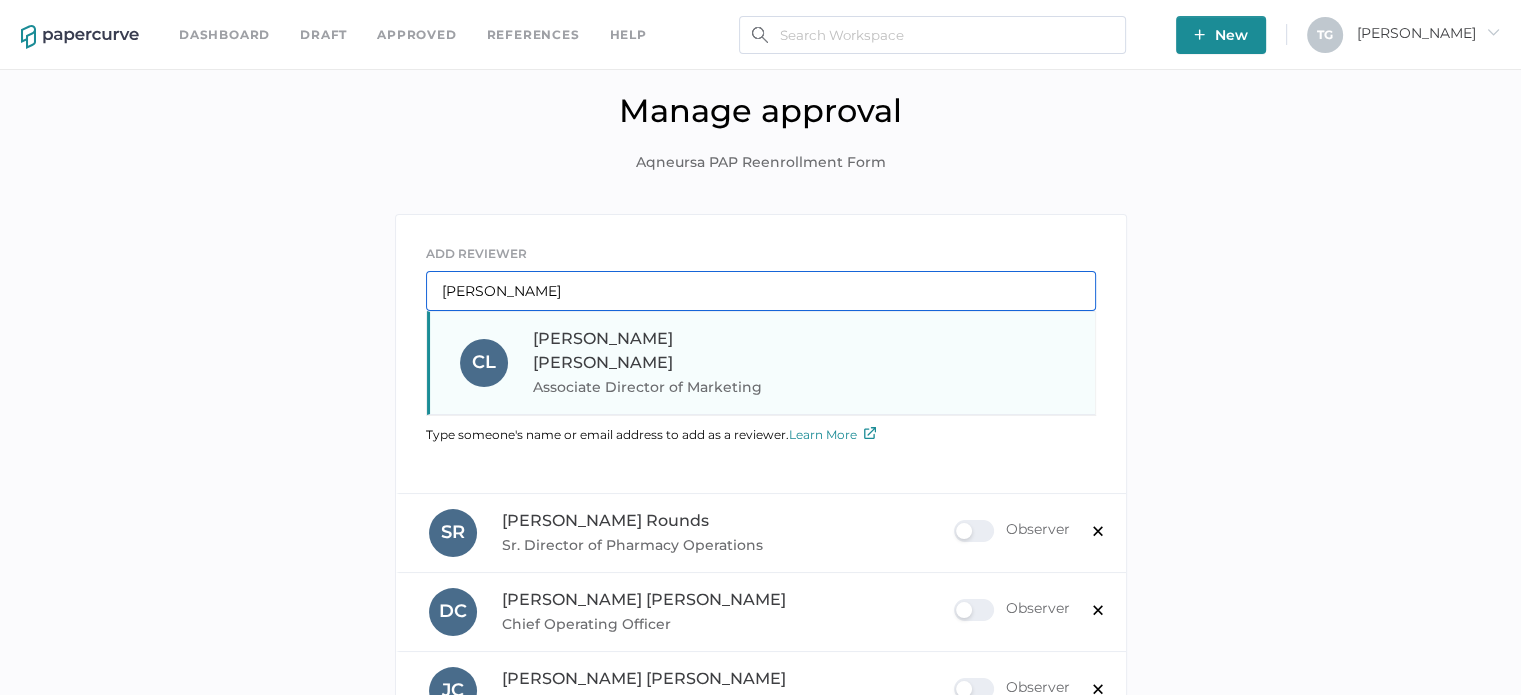 type on "culver" 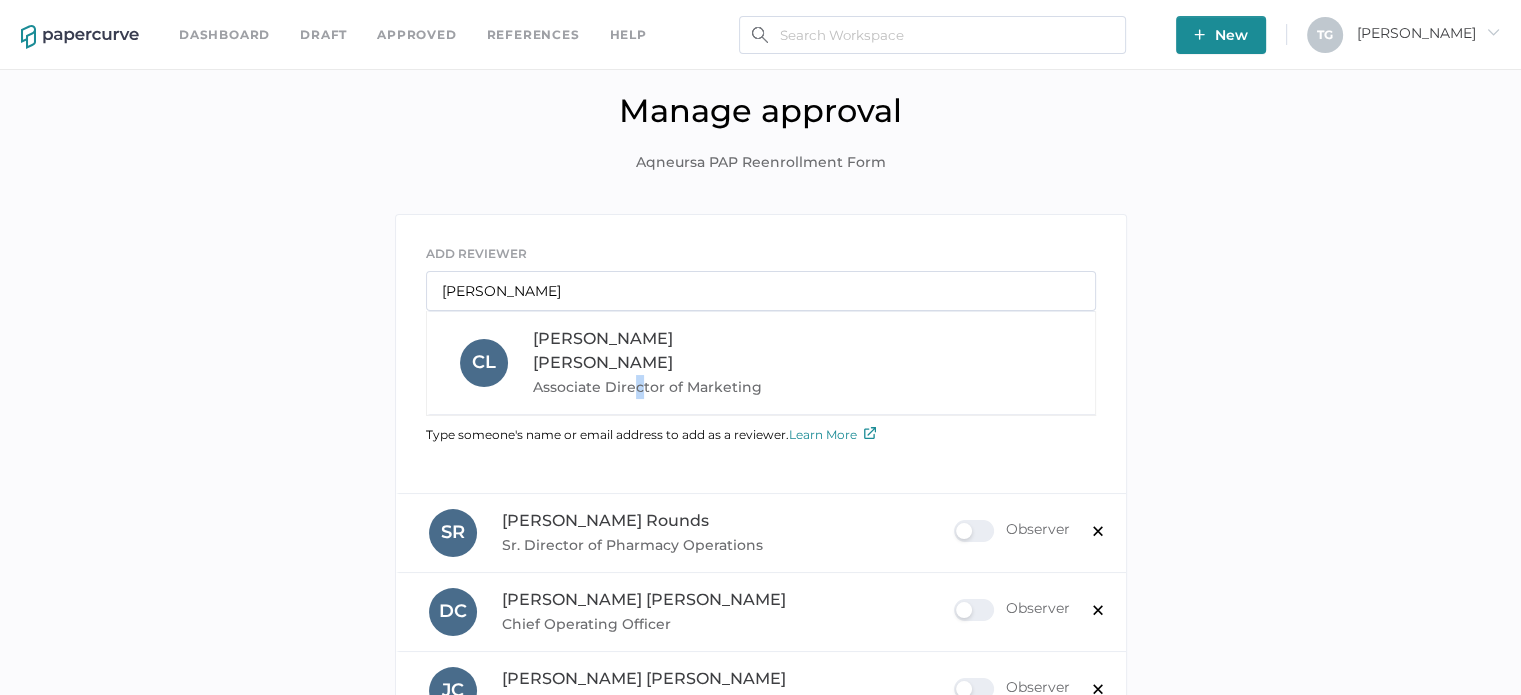 click on "Associate Director of Marketing" at bounding box center [668, 387] 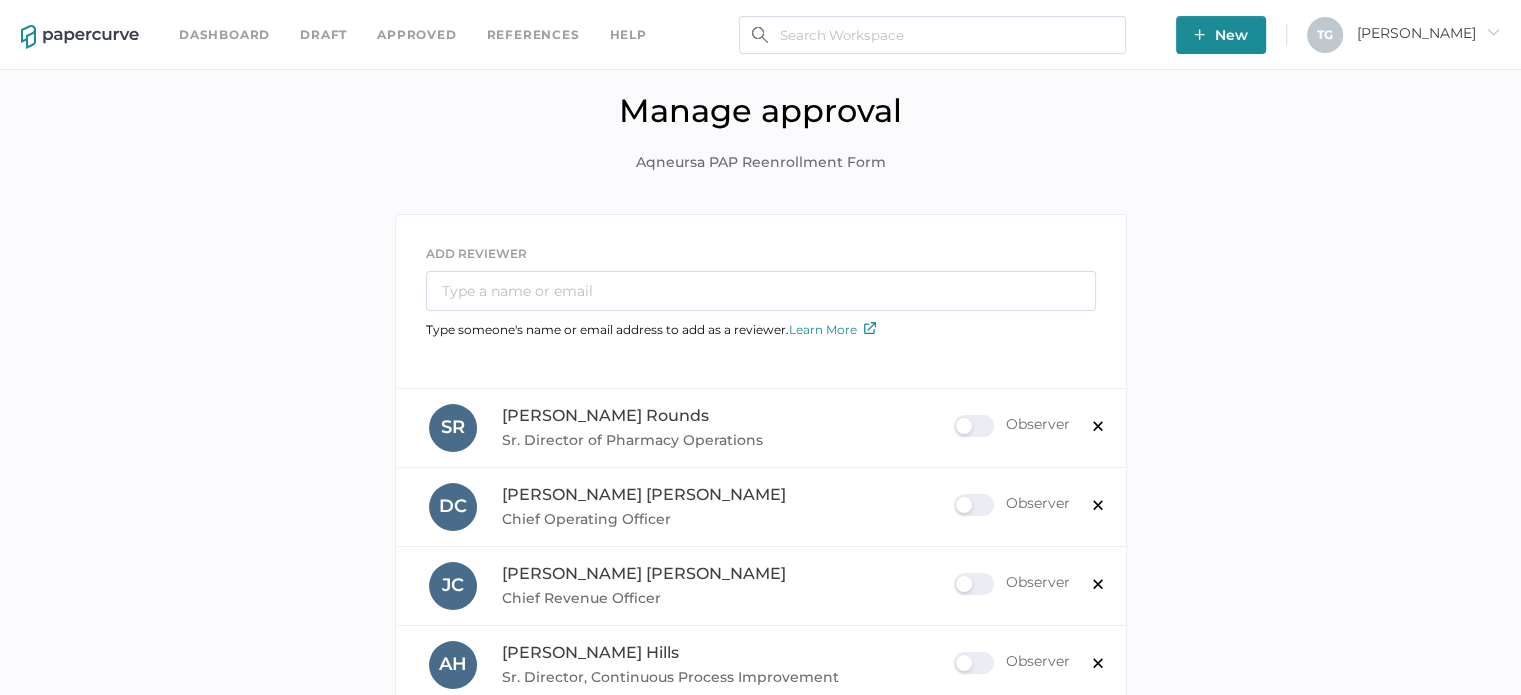 scroll, scrollTop: 500, scrollLeft: 0, axis: vertical 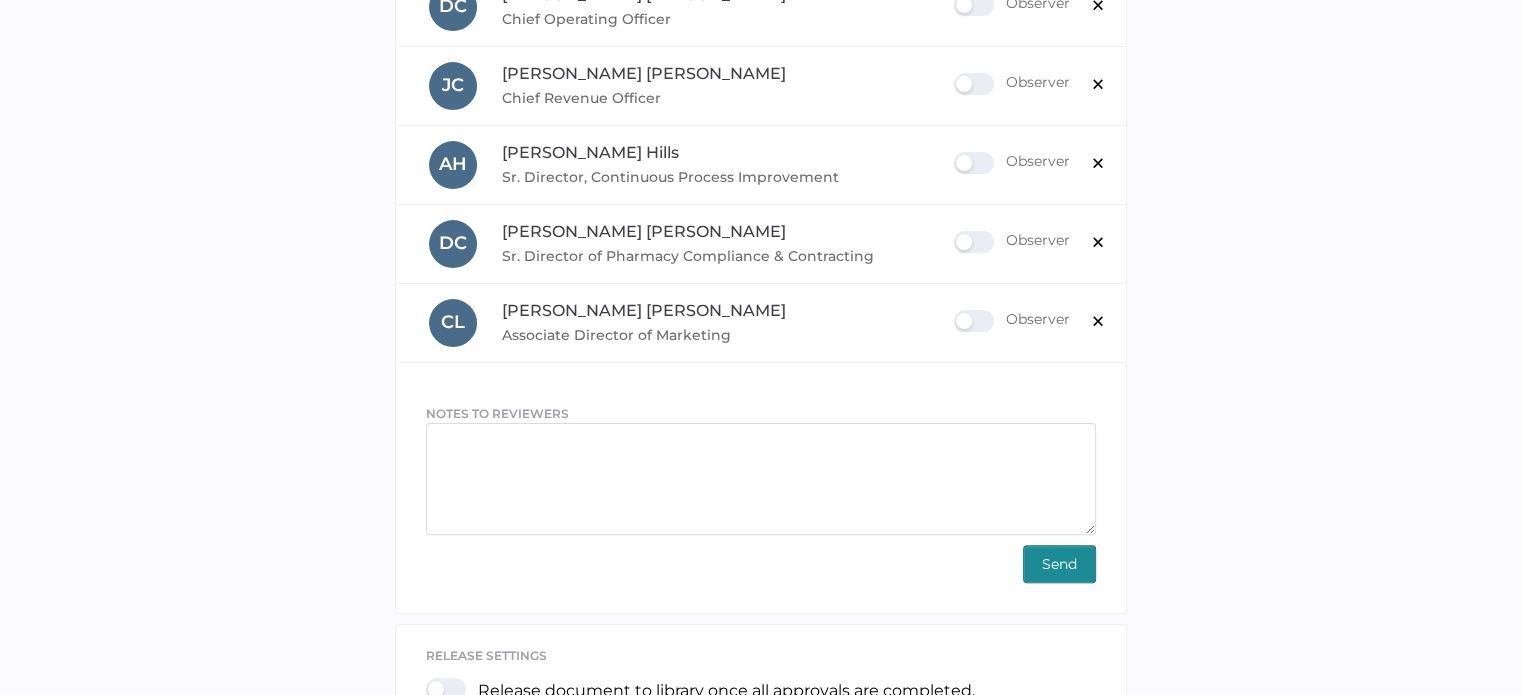 click on "Send" at bounding box center (1059, 564) 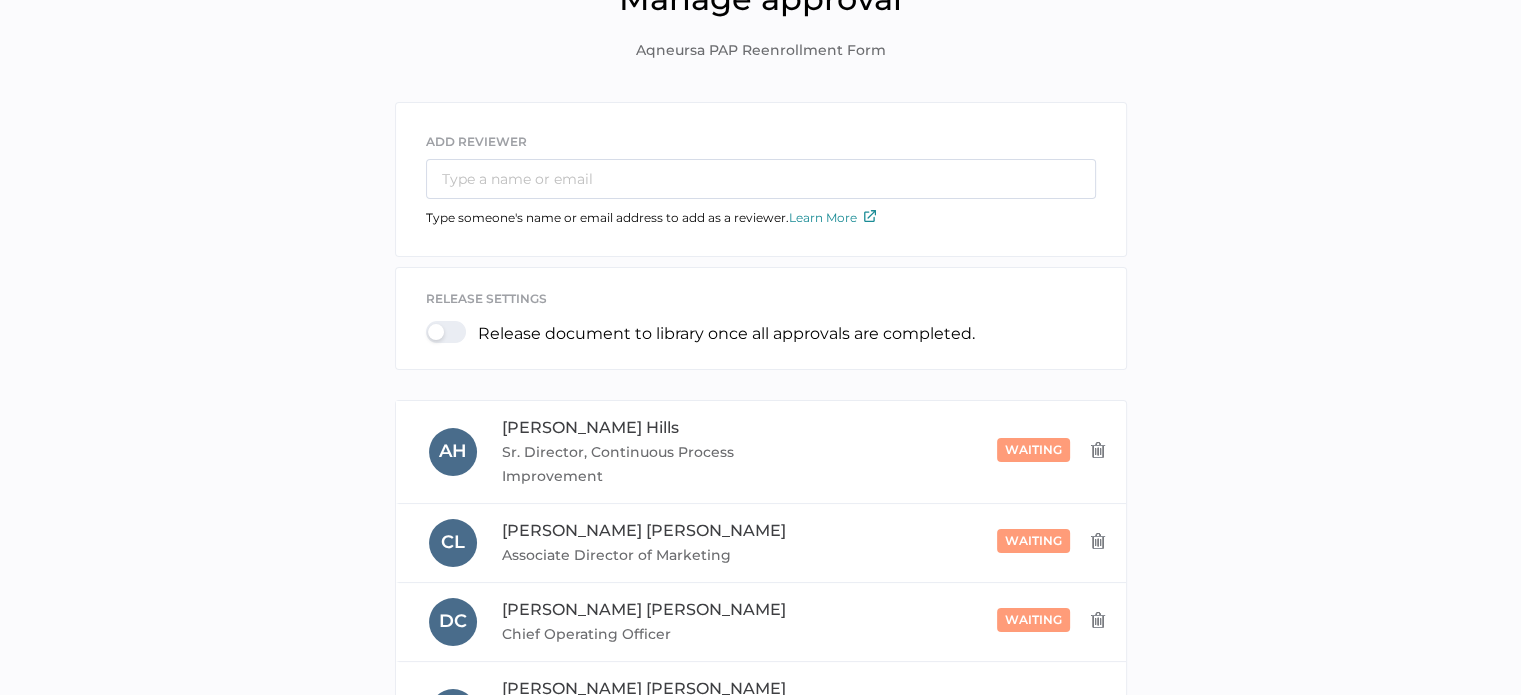 scroll, scrollTop: 0, scrollLeft: 0, axis: both 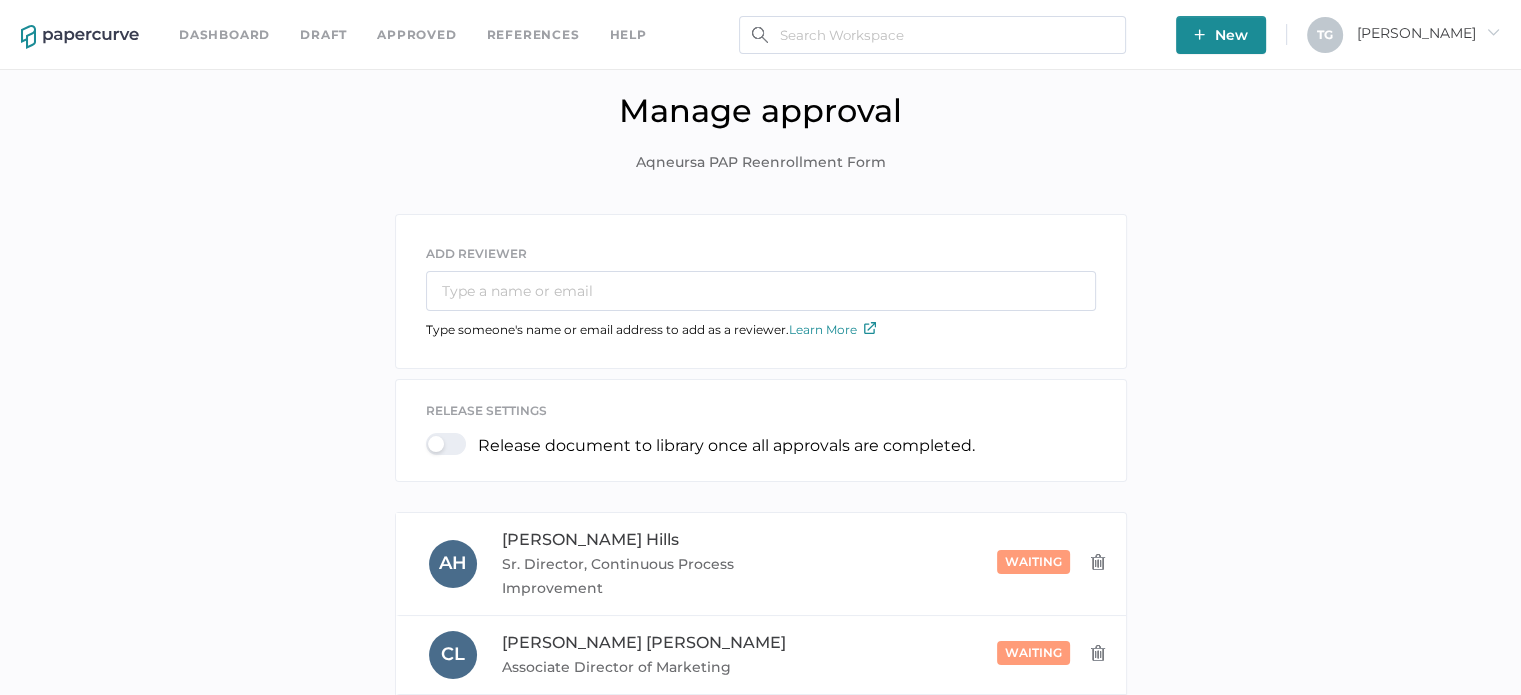 click at bounding box center (80, 37) 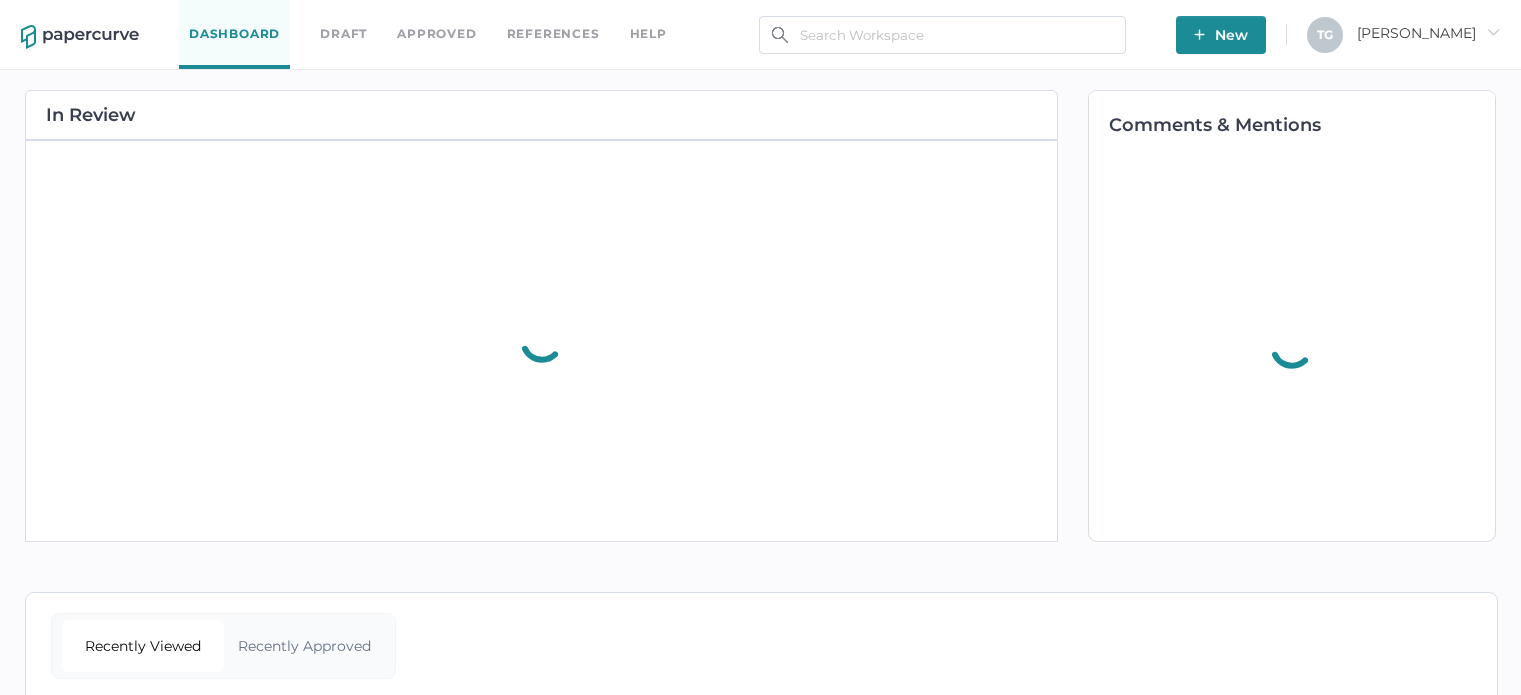 scroll, scrollTop: 0, scrollLeft: 0, axis: both 